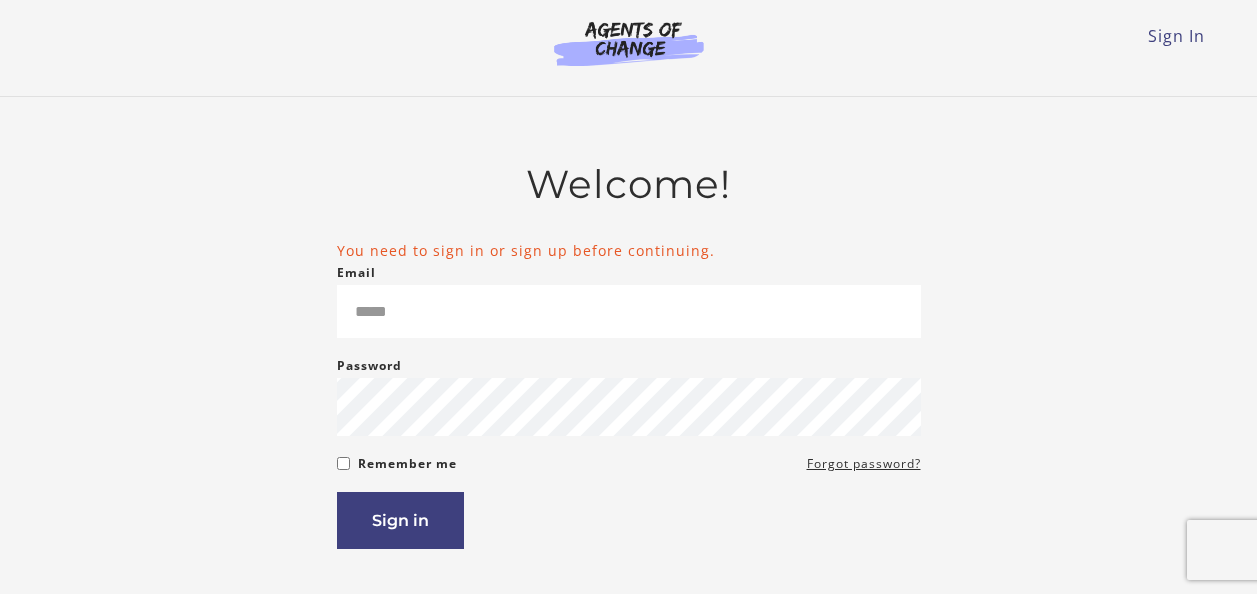 scroll, scrollTop: 0, scrollLeft: 0, axis: both 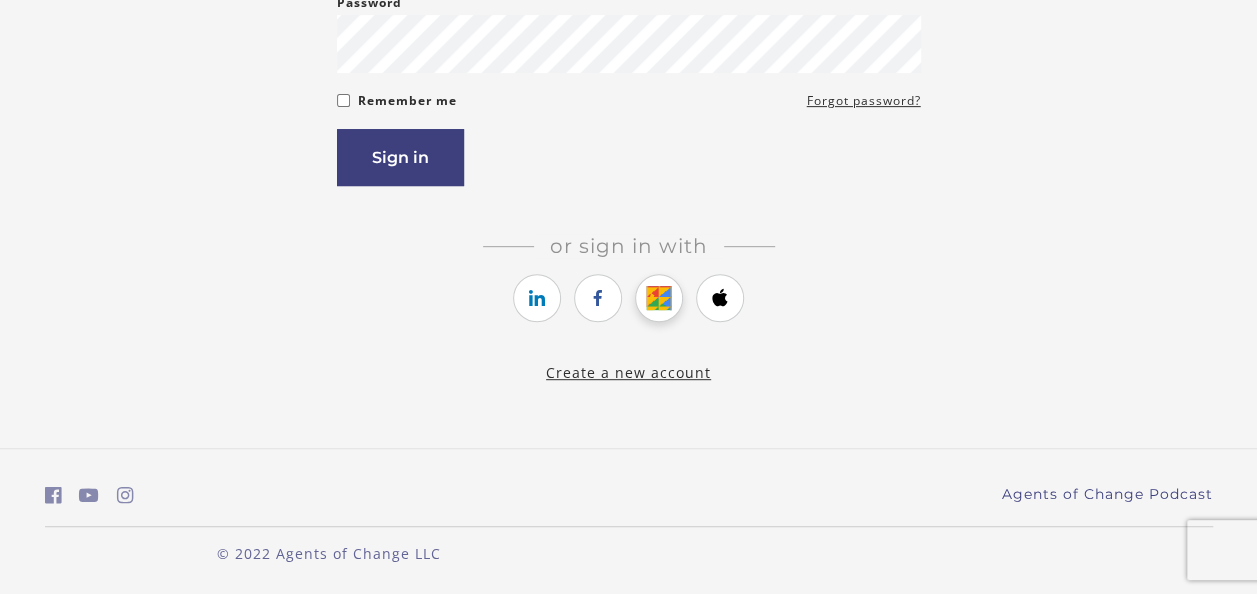 click at bounding box center [659, 298] 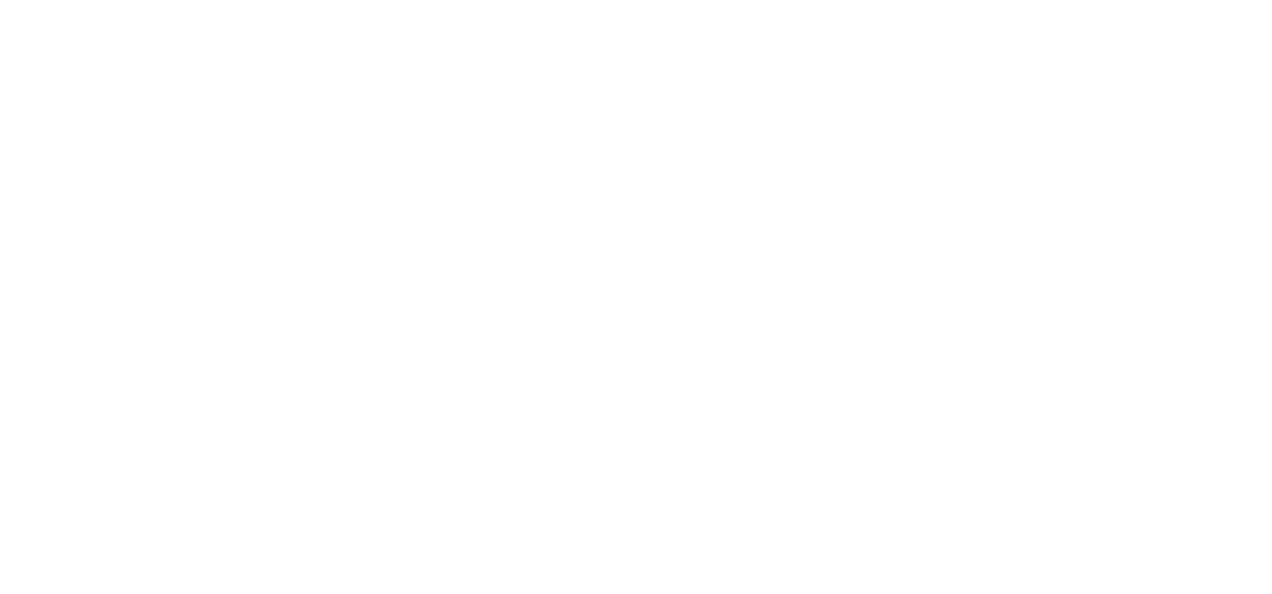 scroll, scrollTop: 0, scrollLeft: 0, axis: both 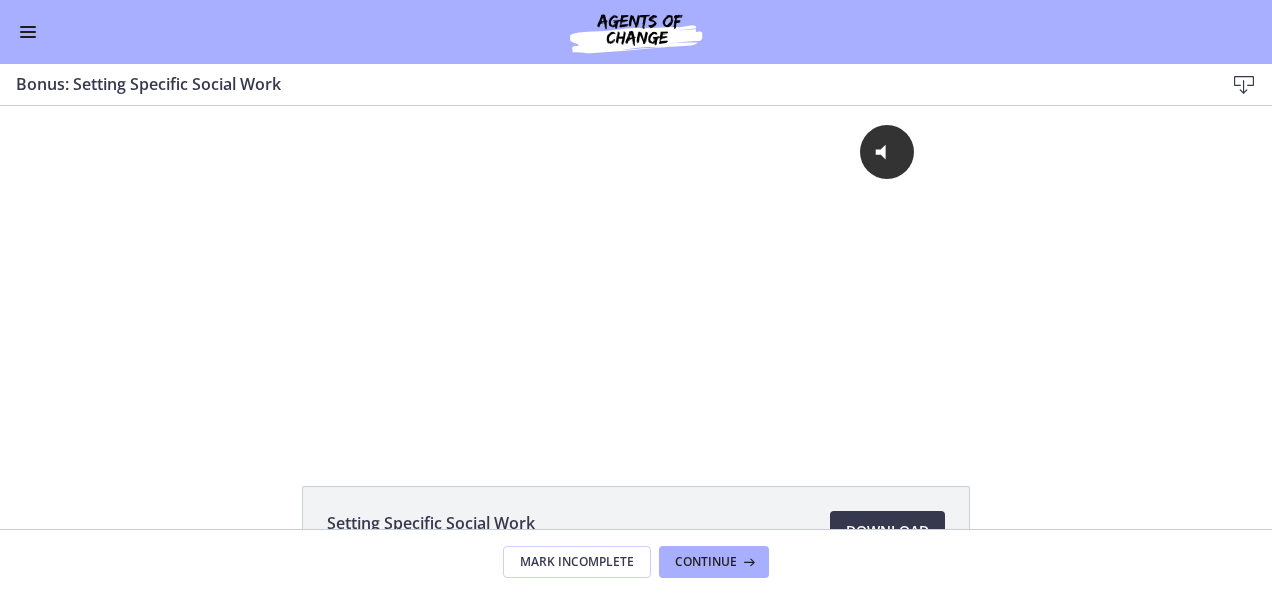click at bounding box center [28, 27] 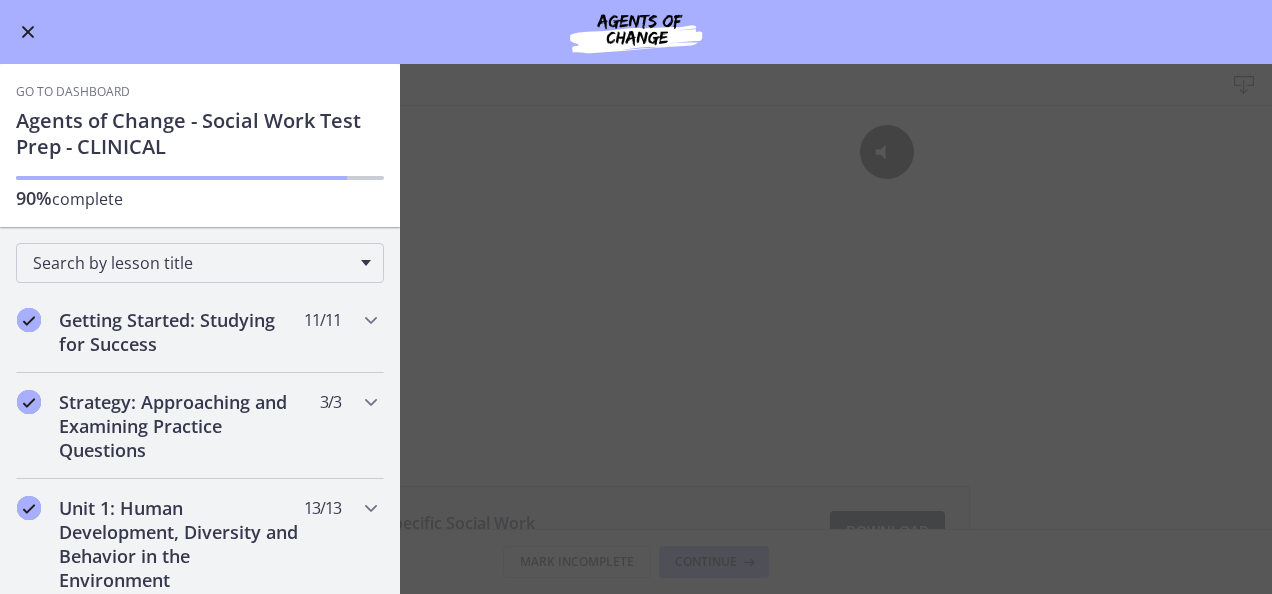 scroll, scrollTop: 0, scrollLeft: 0, axis: both 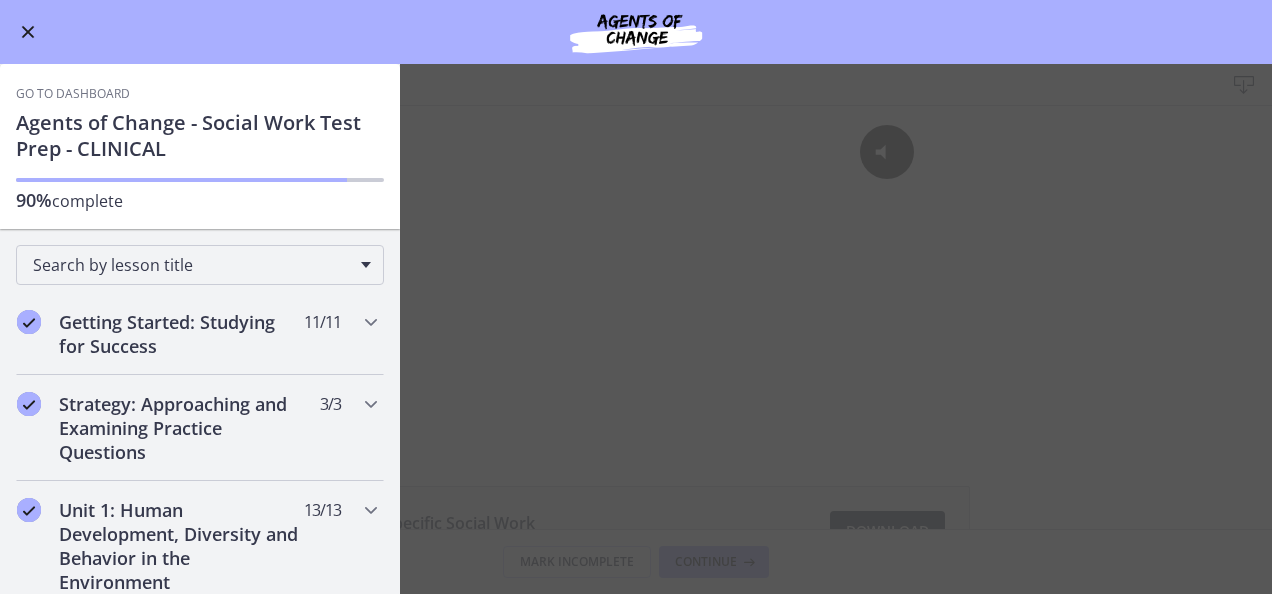 click on "Go to Dashboard
Agents of Change - Social Work Test Prep - CLINICAL
90%  complete" at bounding box center (200, 146) 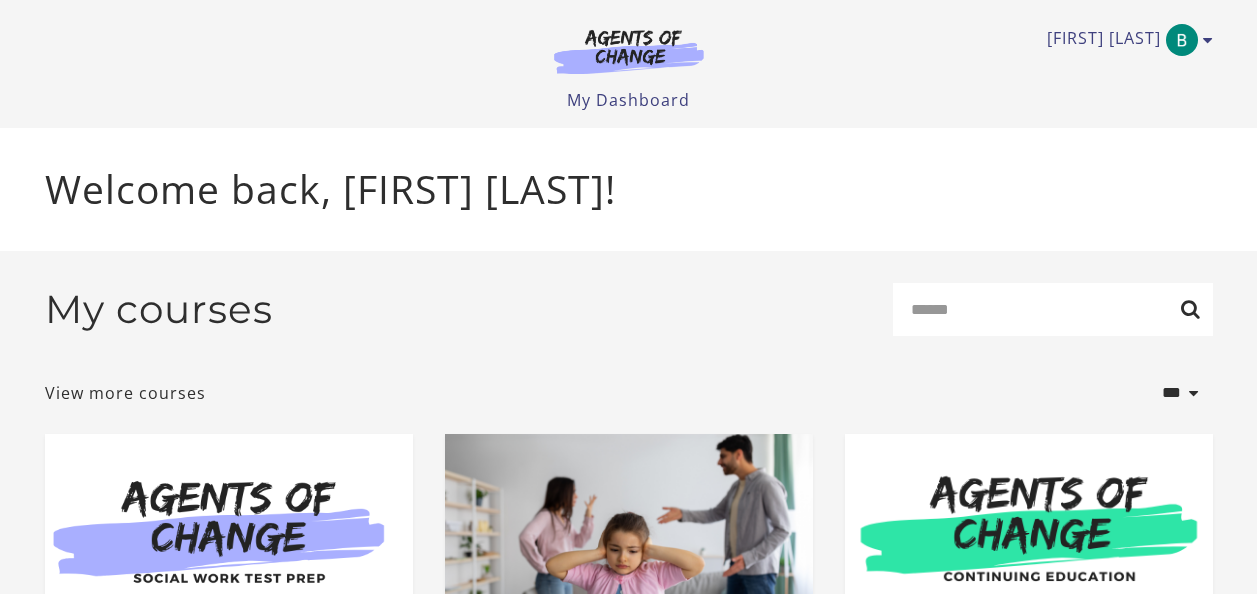 scroll, scrollTop: 0, scrollLeft: 0, axis: both 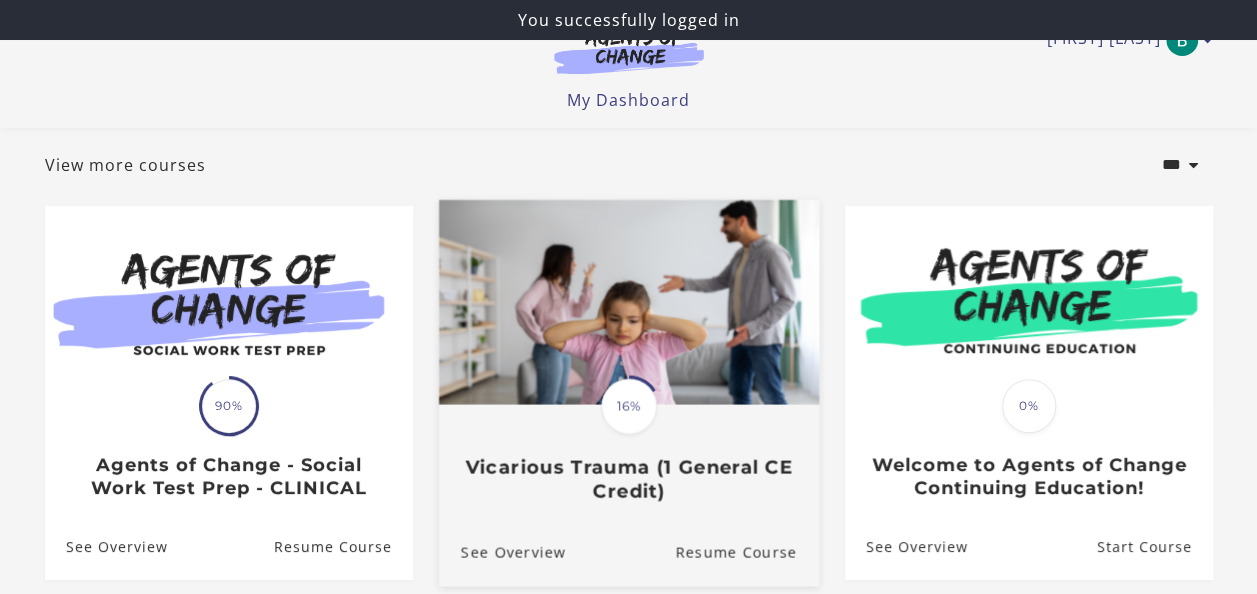 click at bounding box center [628, 301] 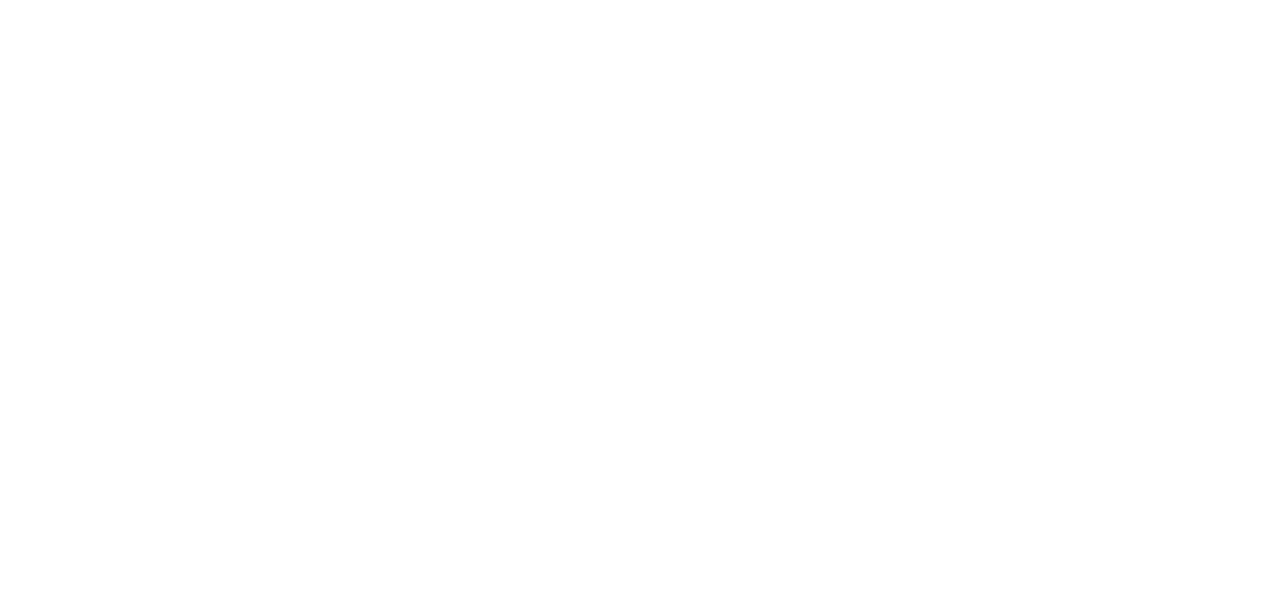 scroll, scrollTop: 0, scrollLeft: 0, axis: both 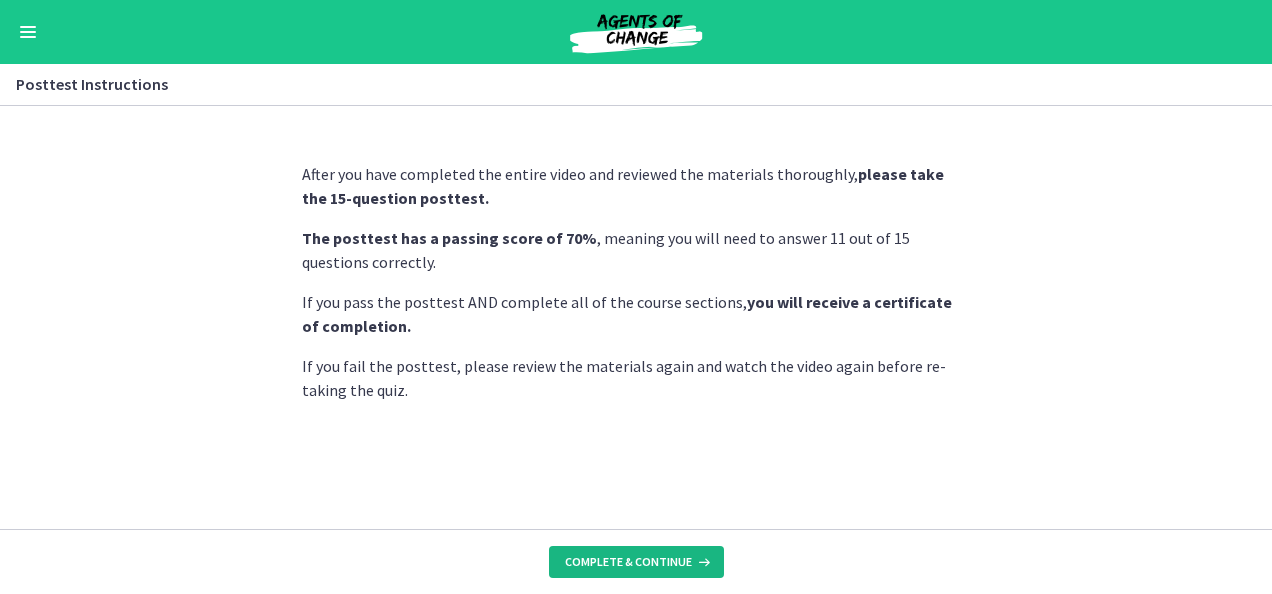 click on "Complete & continue" at bounding box center (628, 562) 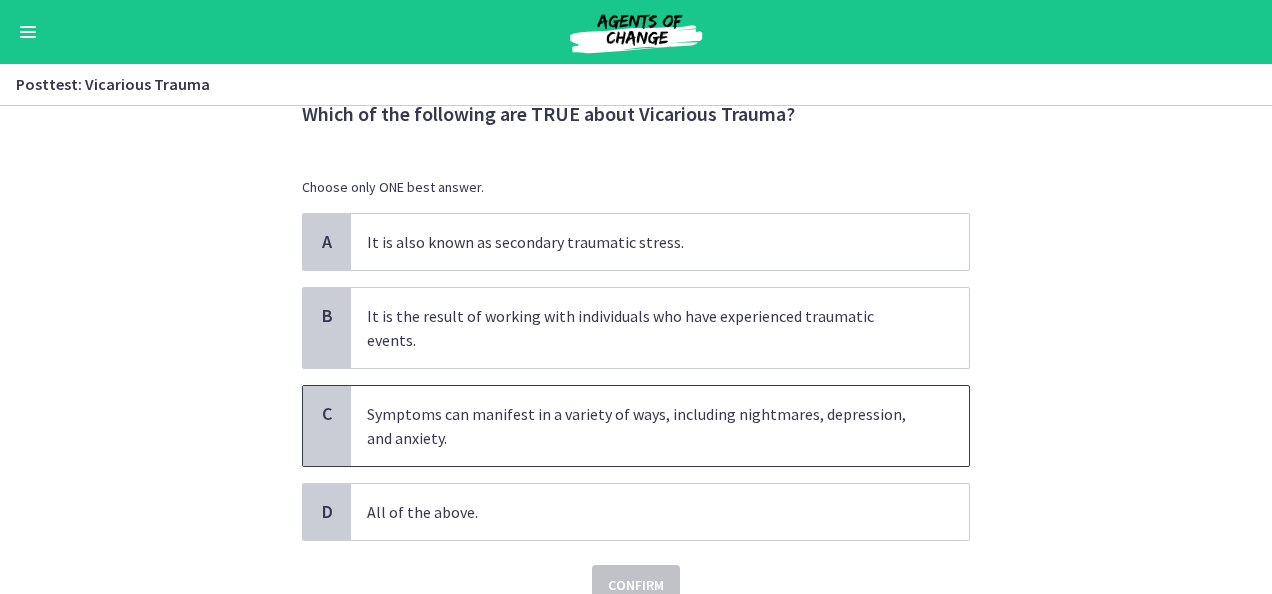 scroll, scrollTop: 100, scrollLeft: 0, axis: vertical 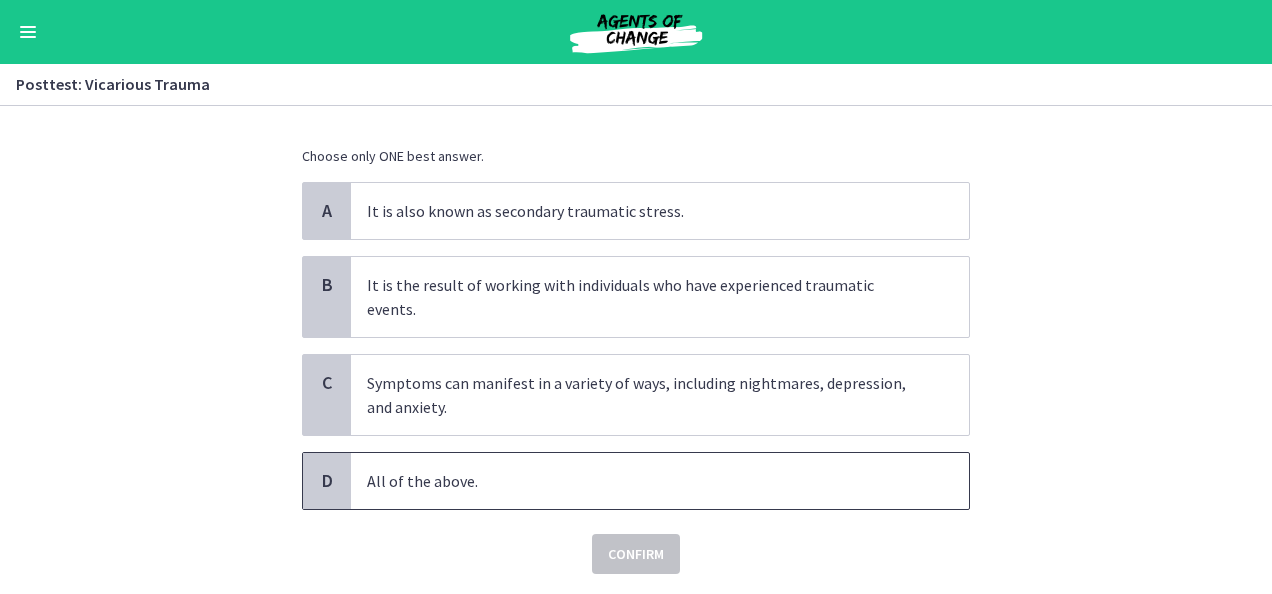click on "All of the above." at bounding box center [640, 481] 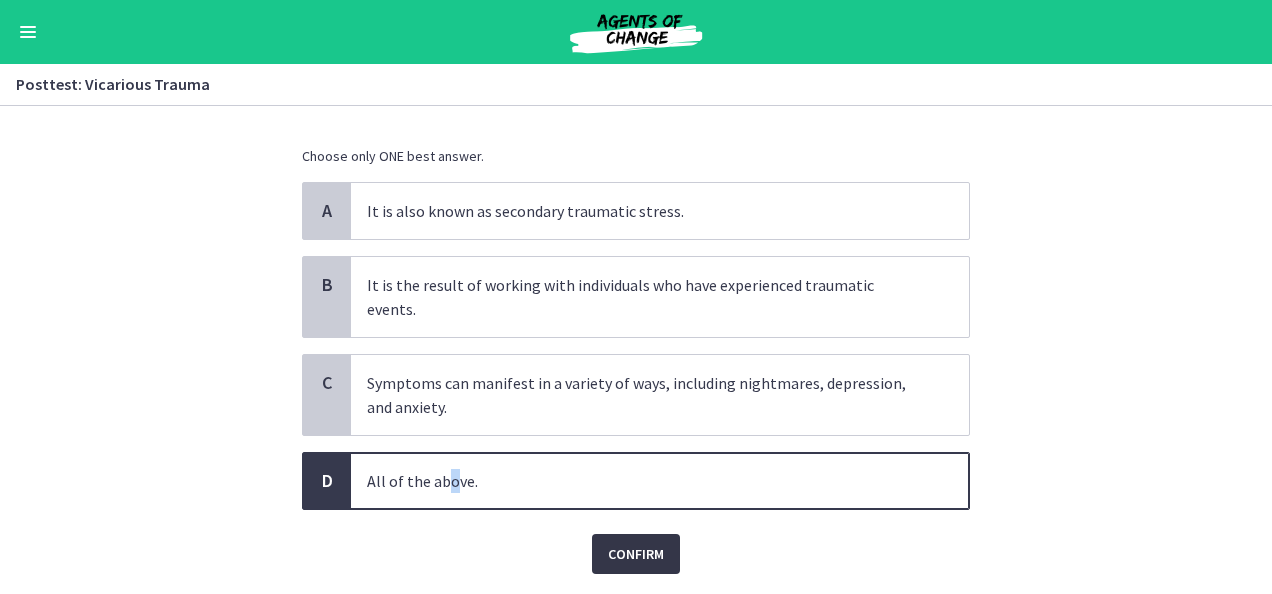 drag, startPoint x: 442, startPoint y: 460, endPoint x: 637, endPoint y: 531, distance: 207.5235 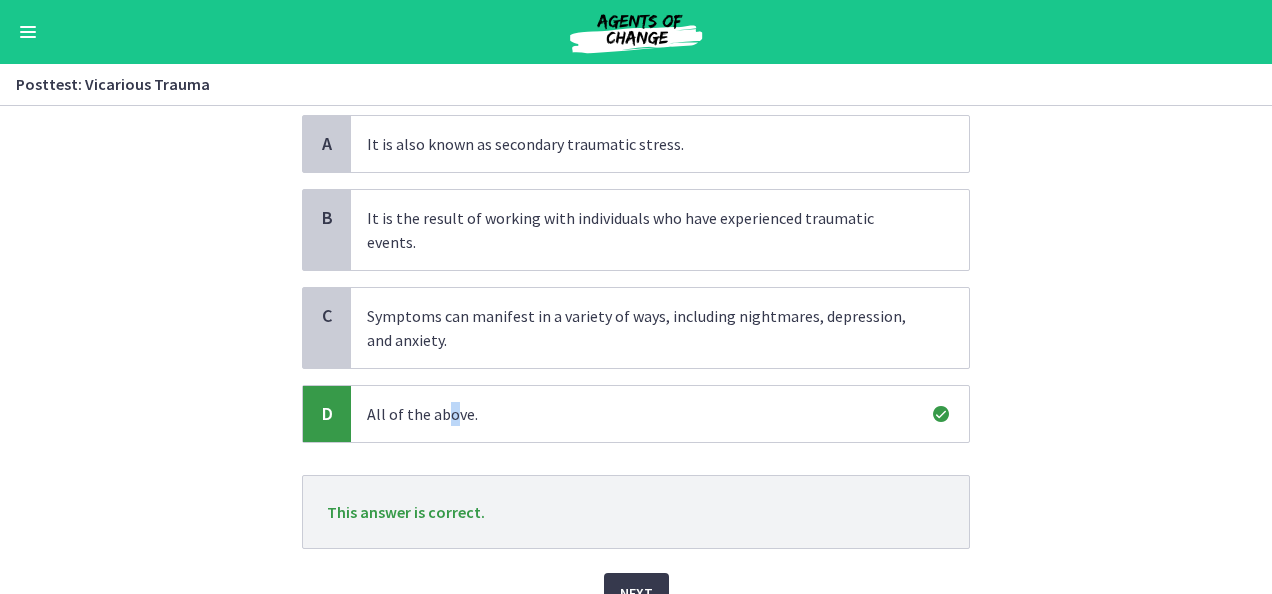 scroll, scrollTop: 238, scrollLeft: 0, axis: vertical 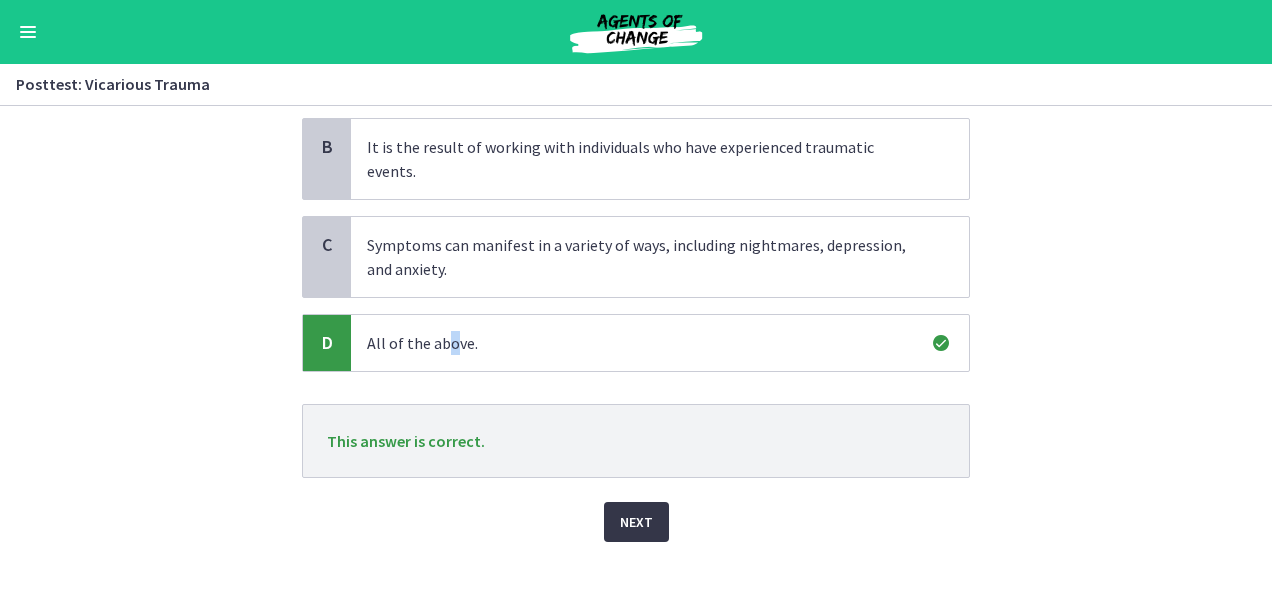 click on "Next" at bounding box center (636, 522) 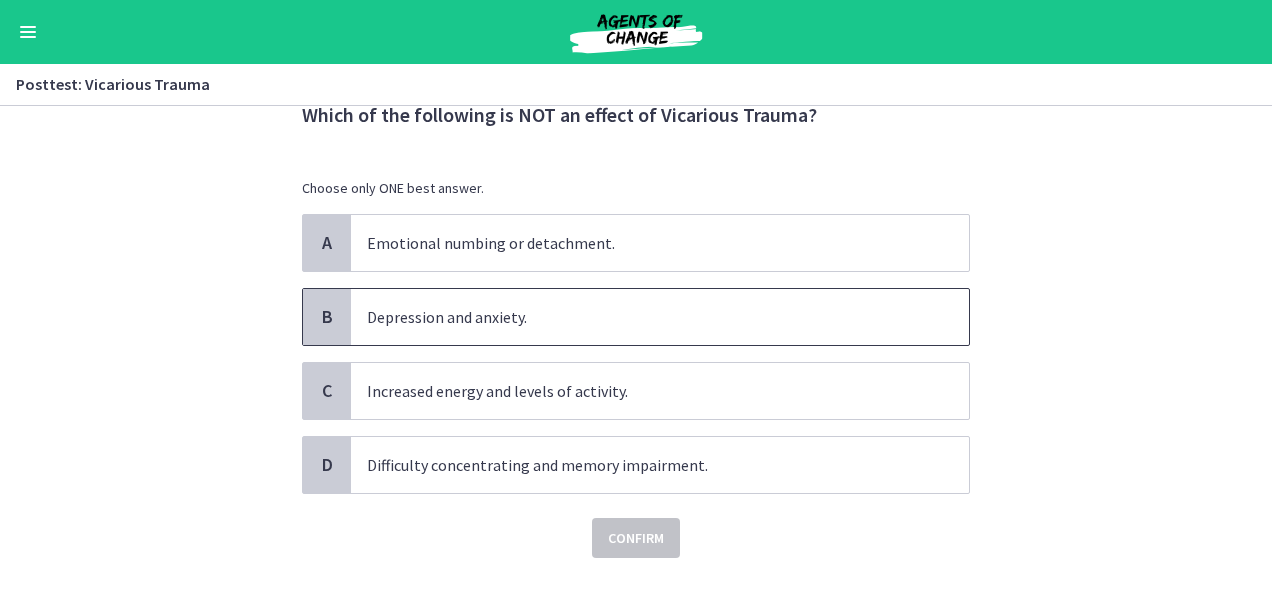scroll, scrollTop: 109, scrollLeft: 0, axis: vertical 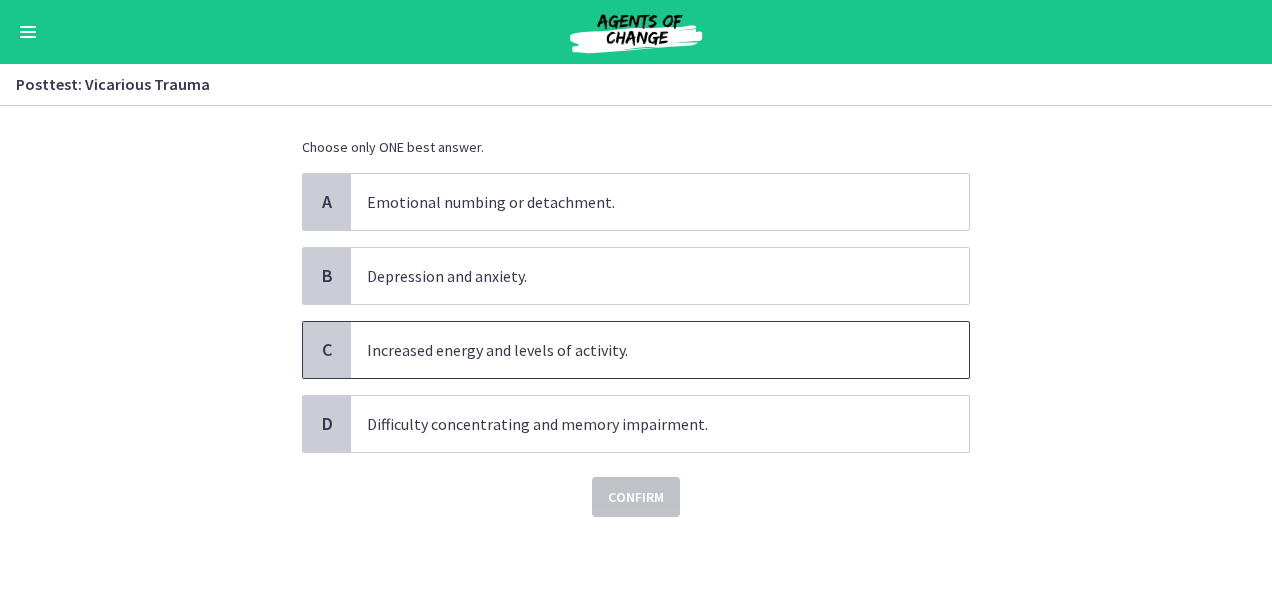 click on "Increased energy and levels of activity." at bounding box center (640, 350) 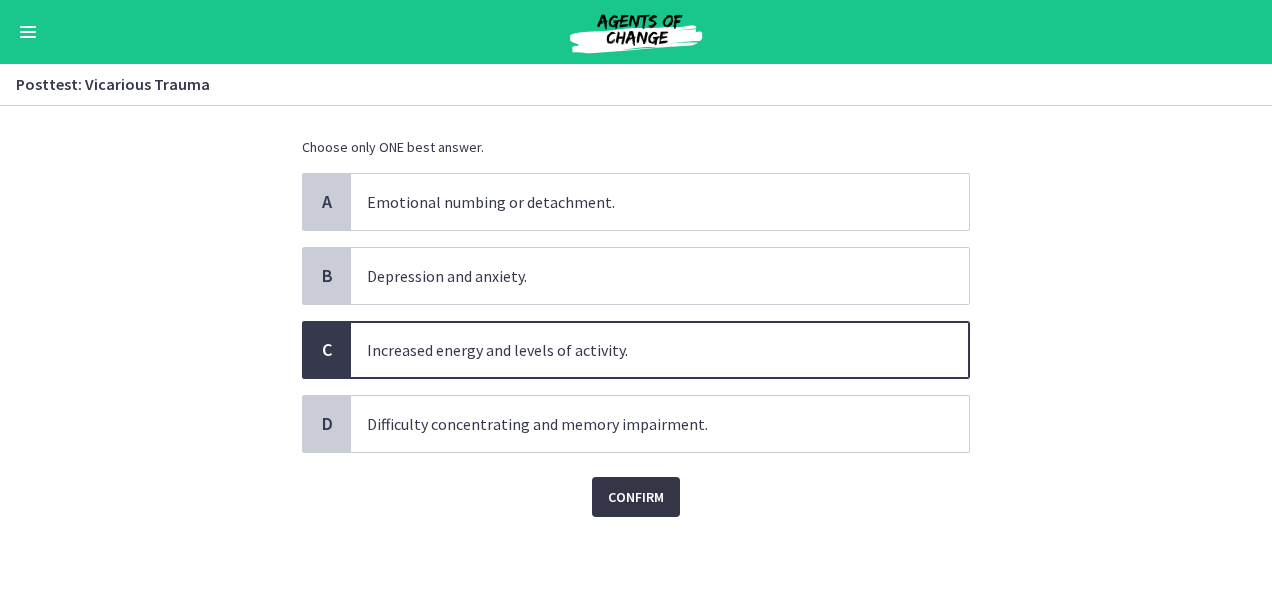 click on "Confirm" at bounding box center (636, 497) 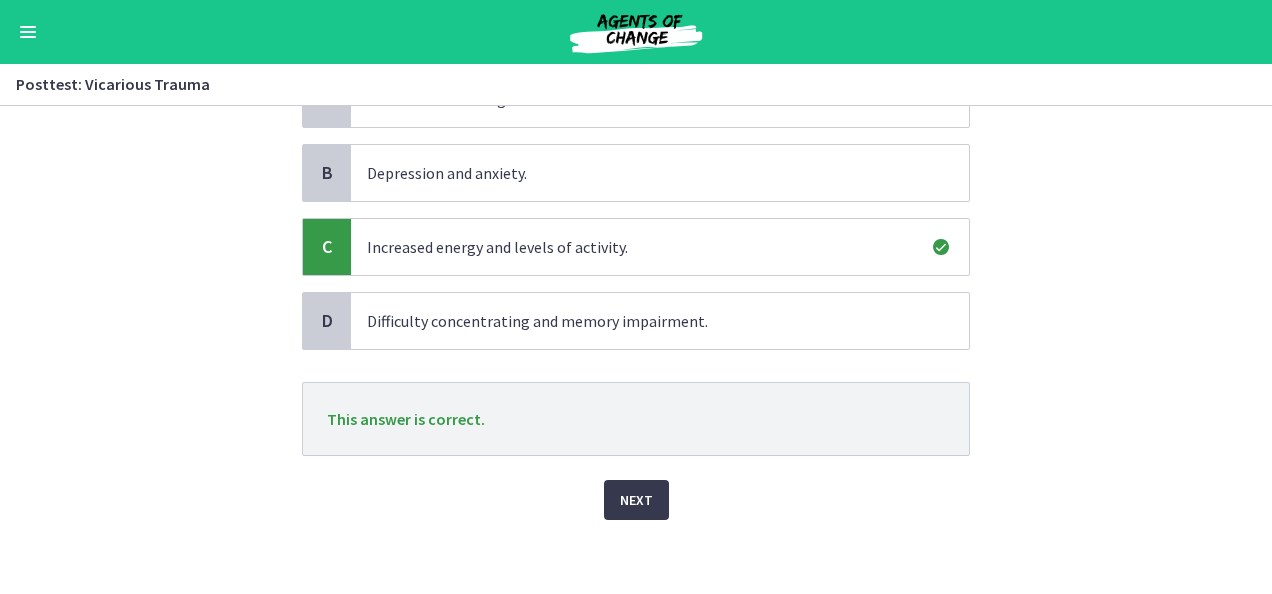 scroll, scrollTop: 214, scrollLeft: 0, axis: vertical 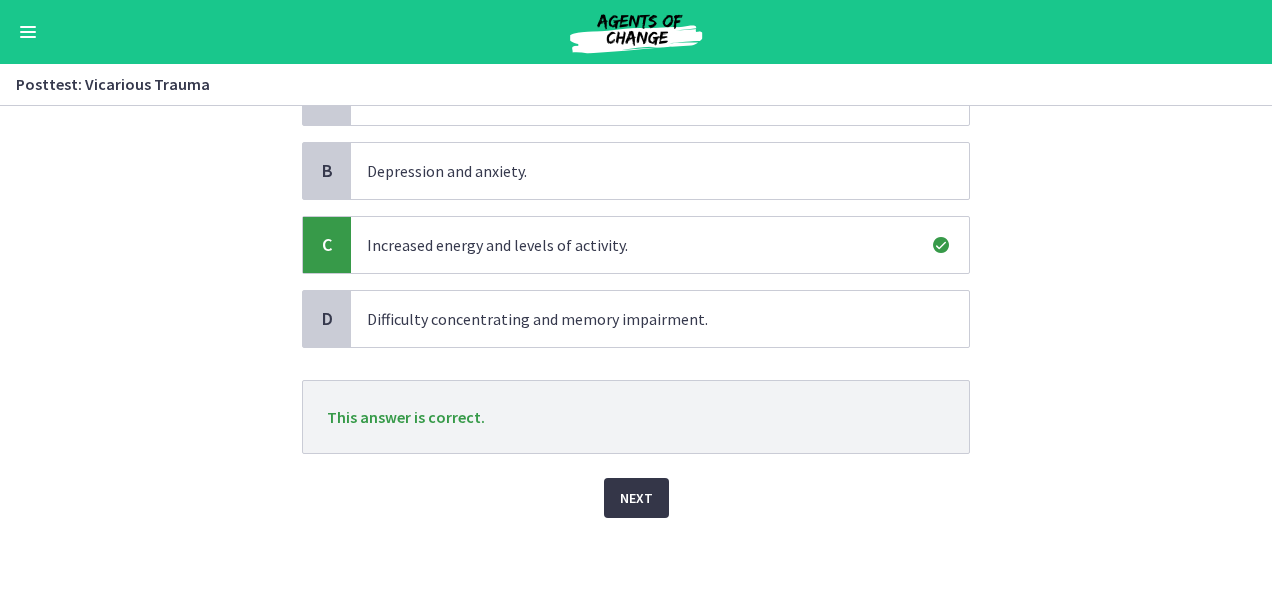 click on "Next" at bounding box center (636, 498) 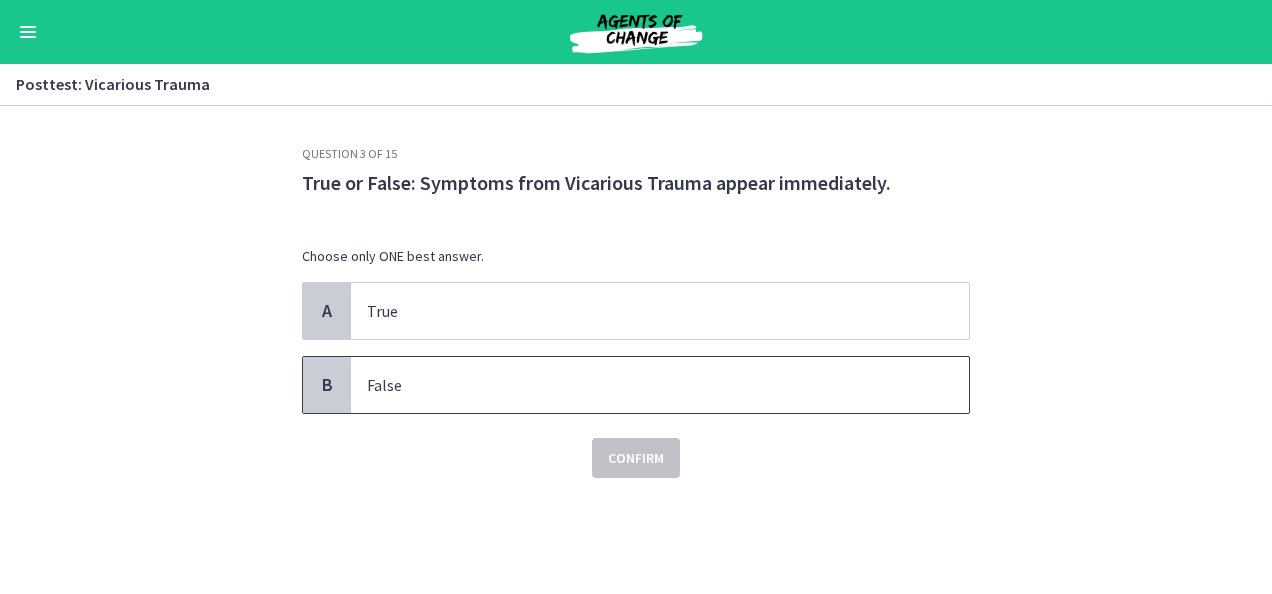 click on "False" at bounding box center (660, 385) 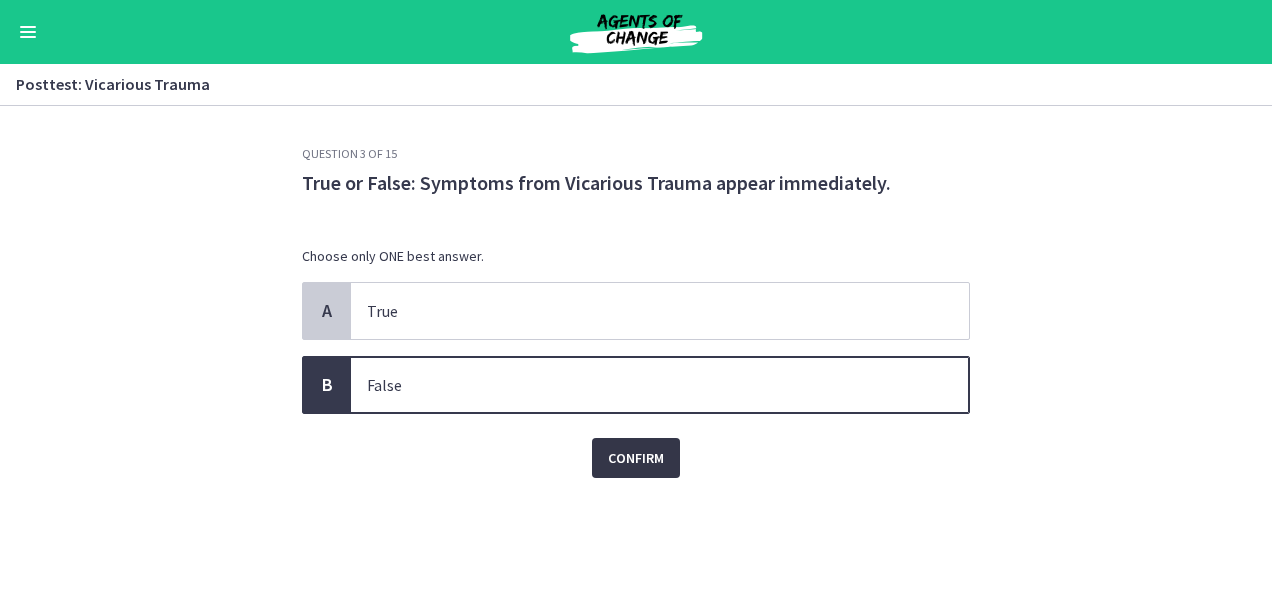 click on "Confirm" at bounding box center (636, 458) 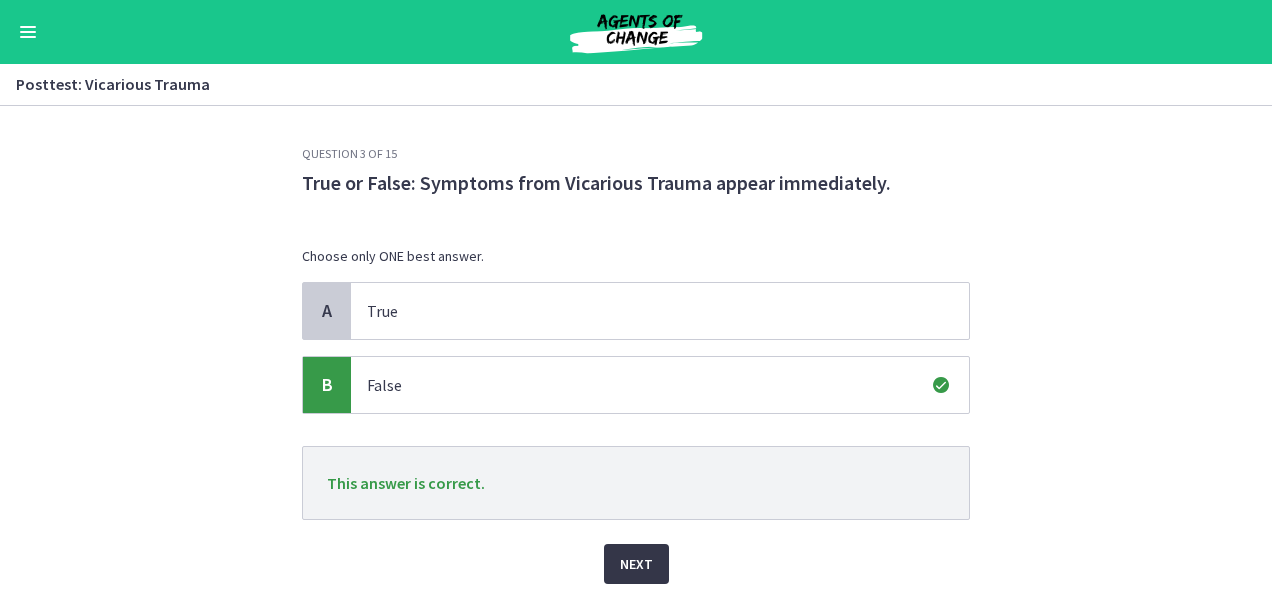 click on "Next" at bounding box center [636, 564] 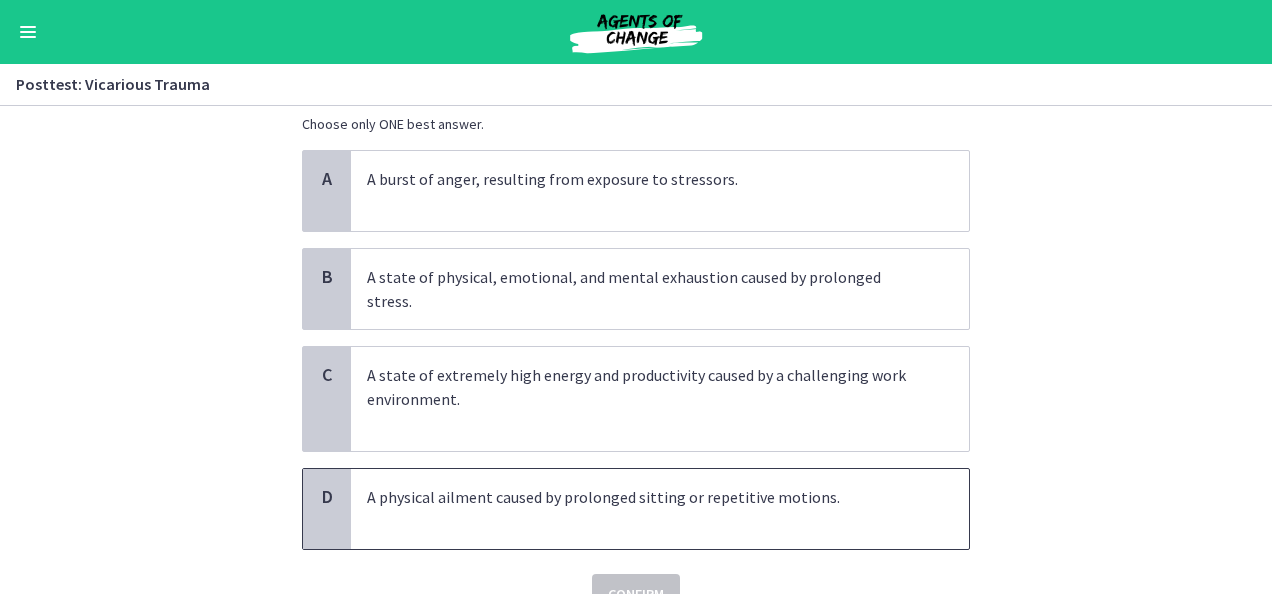 scroll, scrollTop: 79, scrollLeft: 0, axis: vertical 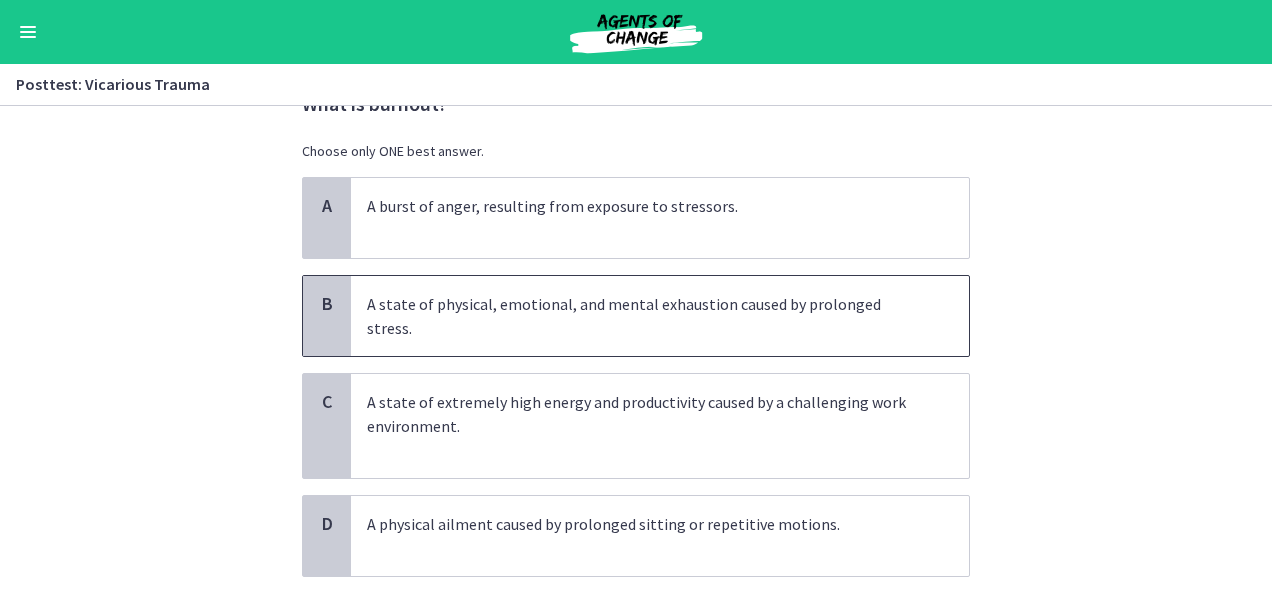 click on "A state of physical, emotional, and mental exhaustion caused by prolonged stress." at bounding box center (640, 316) 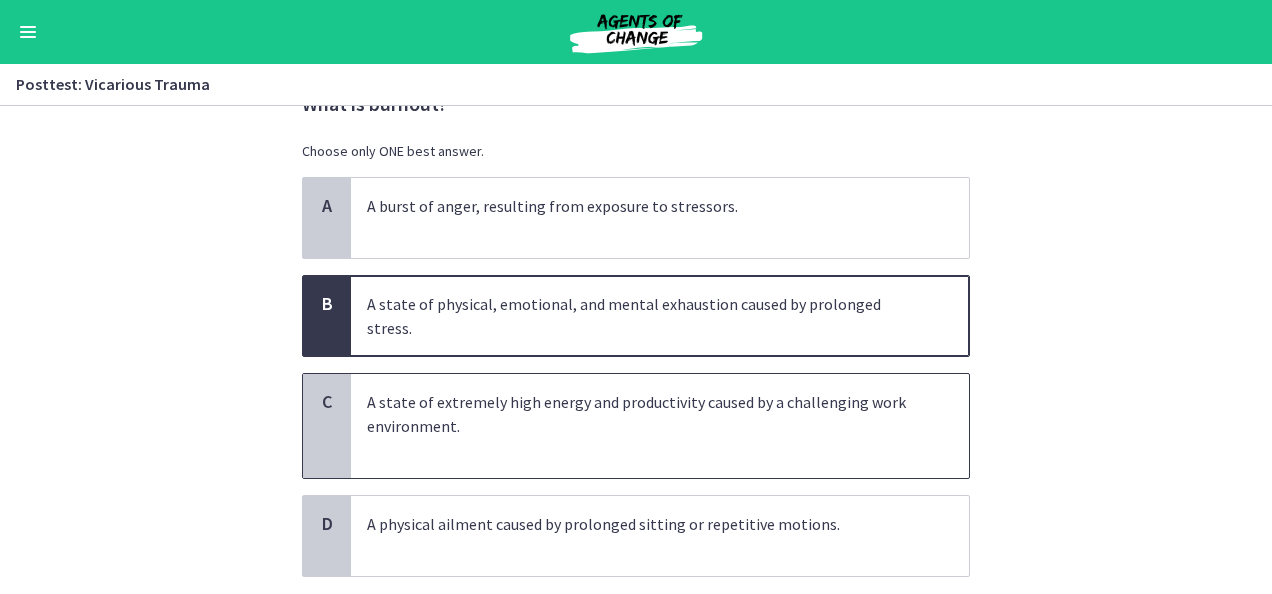 scroll, scrollTop: 179, scrollLeft: 0, axis: vertical 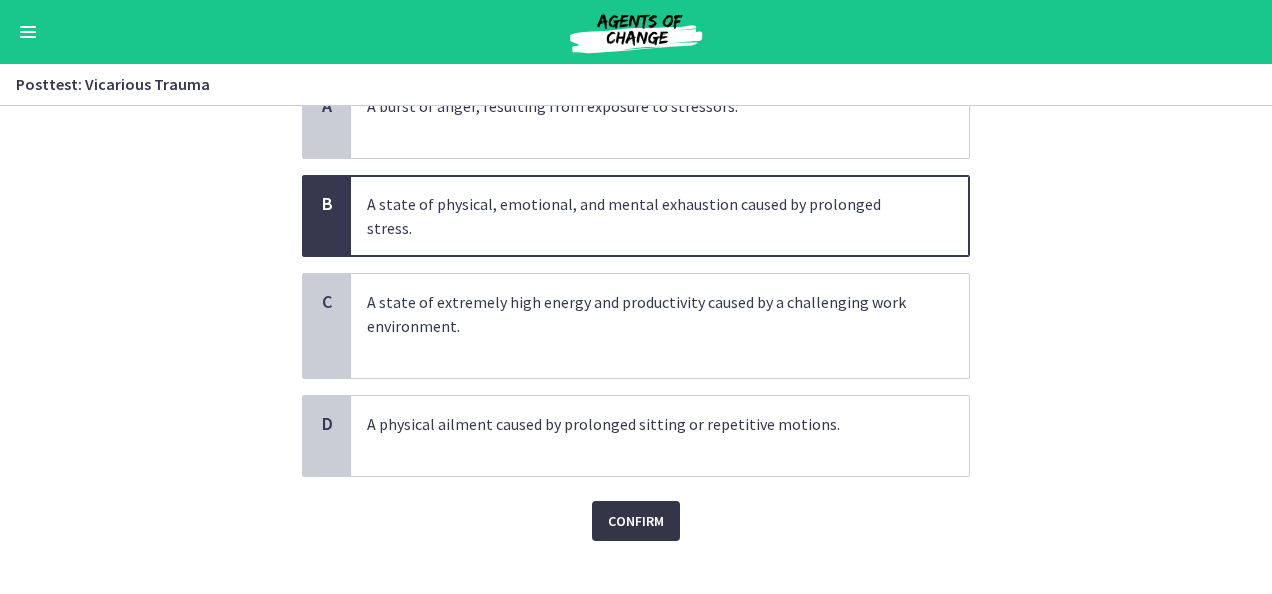 click on "Confirm" at bounding box center (636, 521) 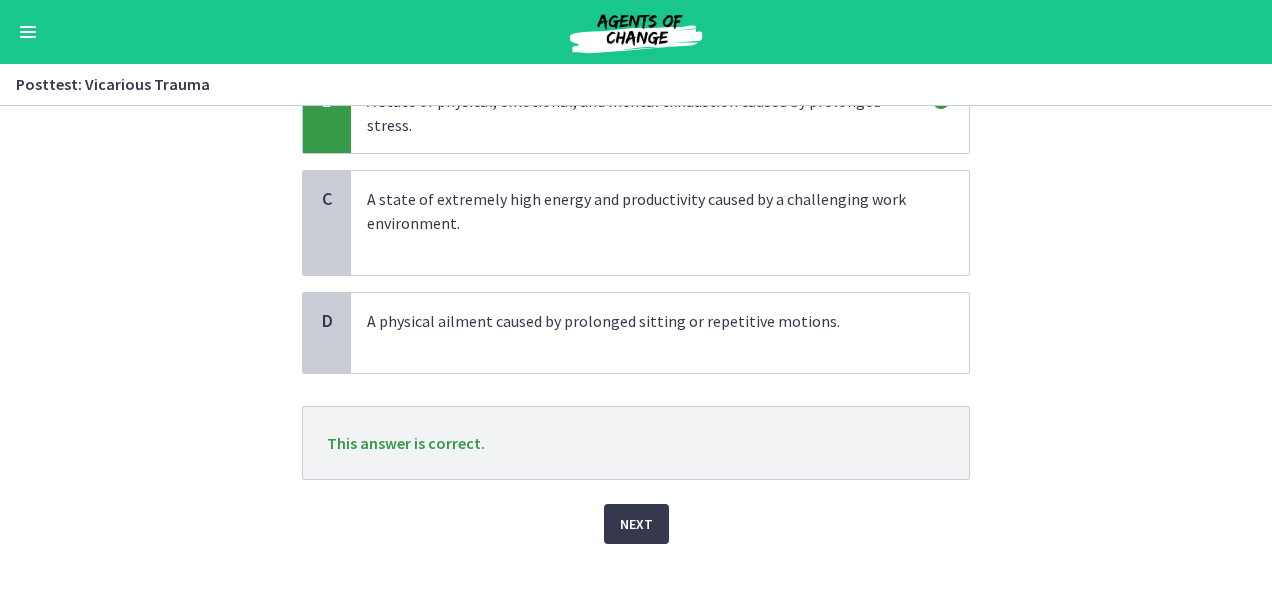 scroll, scrollTop: 284, scrollLeft: 0, axis: vertical 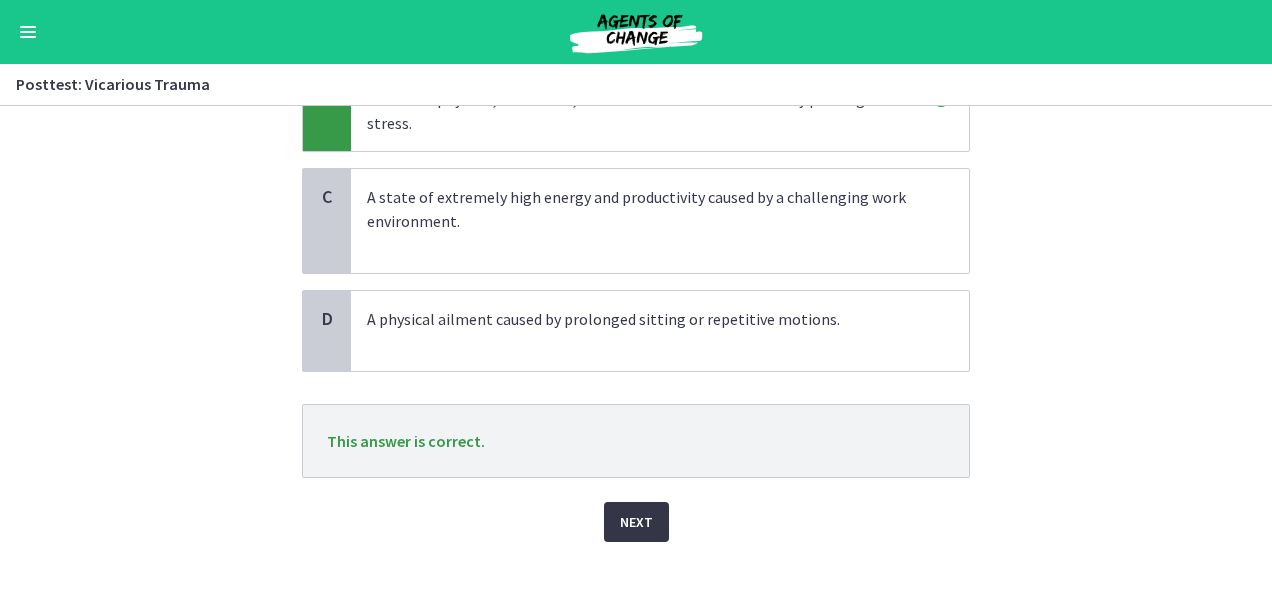 drag, startPoint x: 629, startPoint y: 489, endPoint x: 665, endPoint y: 464, distance: 43.829212 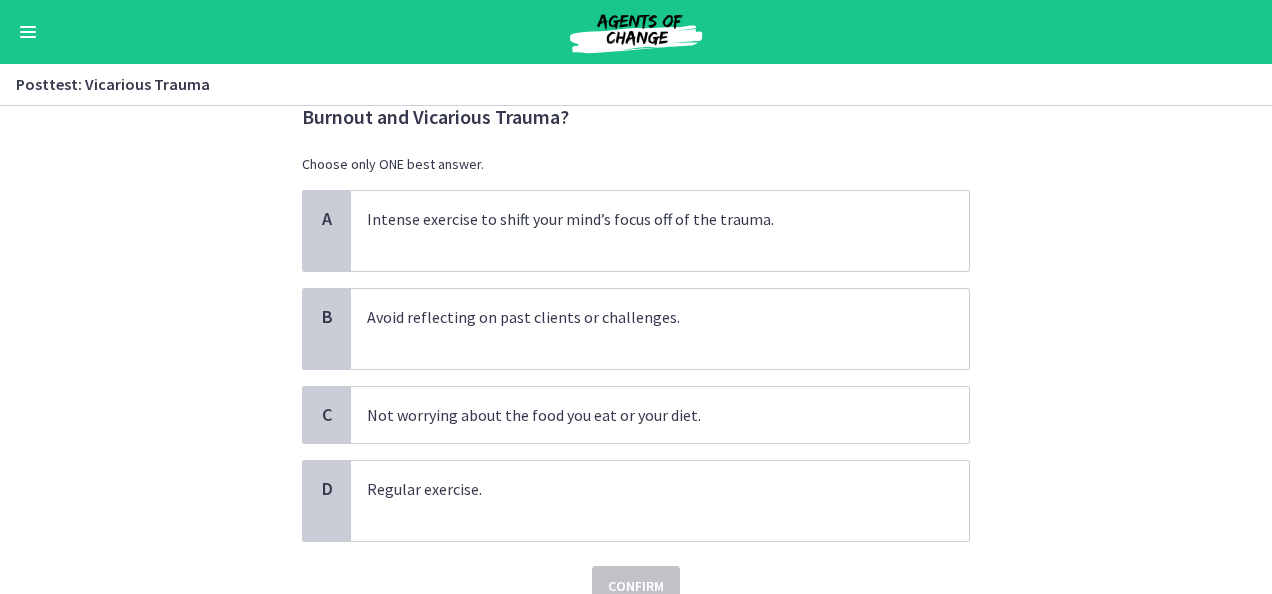 scroll, scrollTop: 181, scrollLeft: 0, axis: vertical 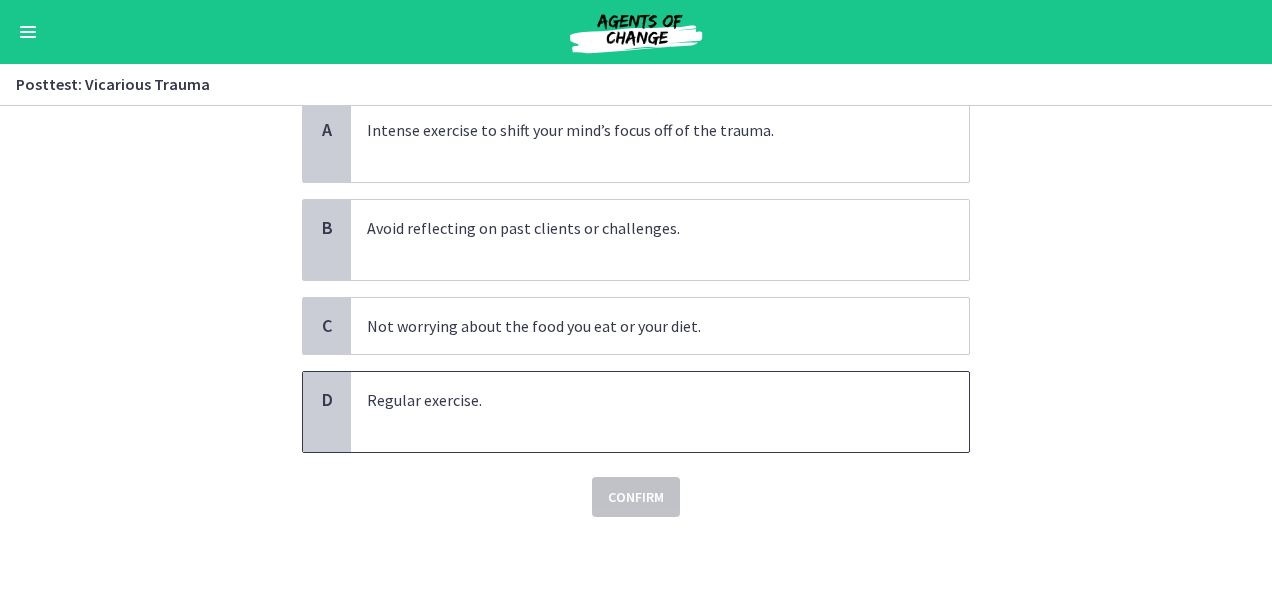 click on "Regular exercise." at bounding box center [640, 412] 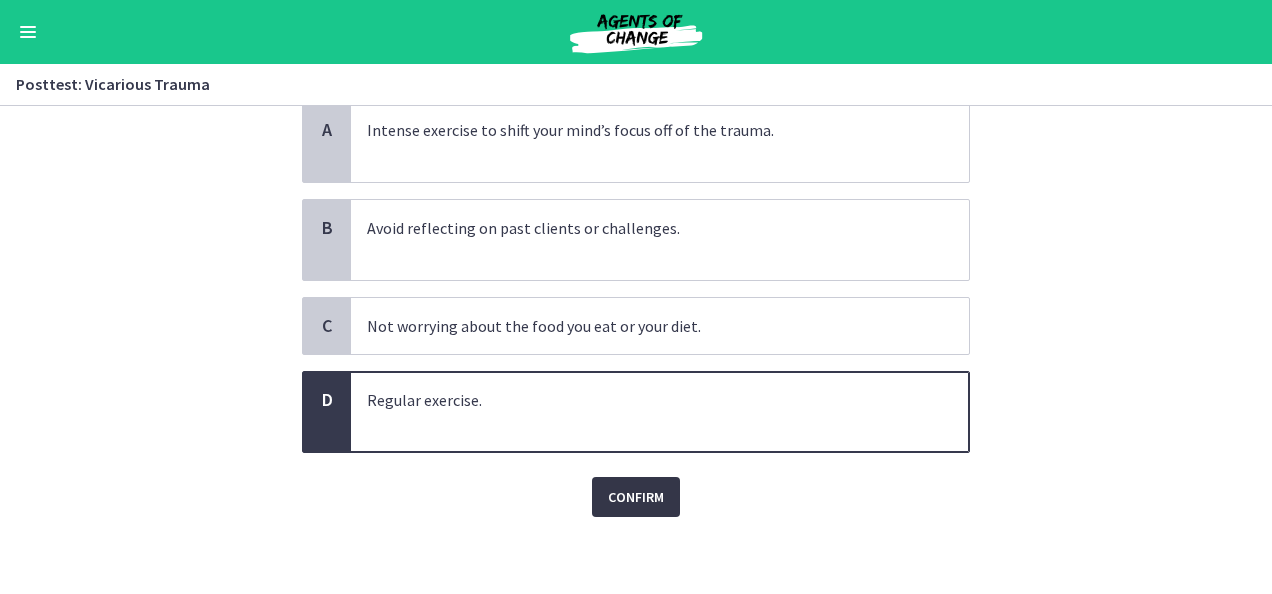 click on "Confirm" at bounding box center (636, 497) 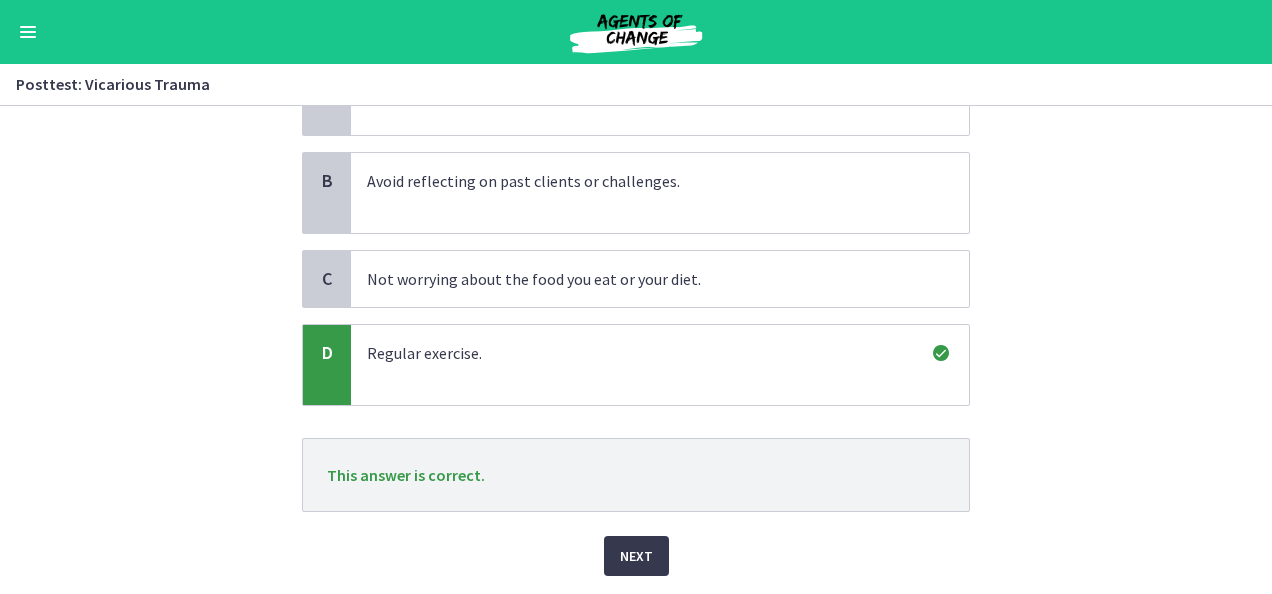 scroll, scrollTop: 286, scrollLeft: 0, axis: vertical 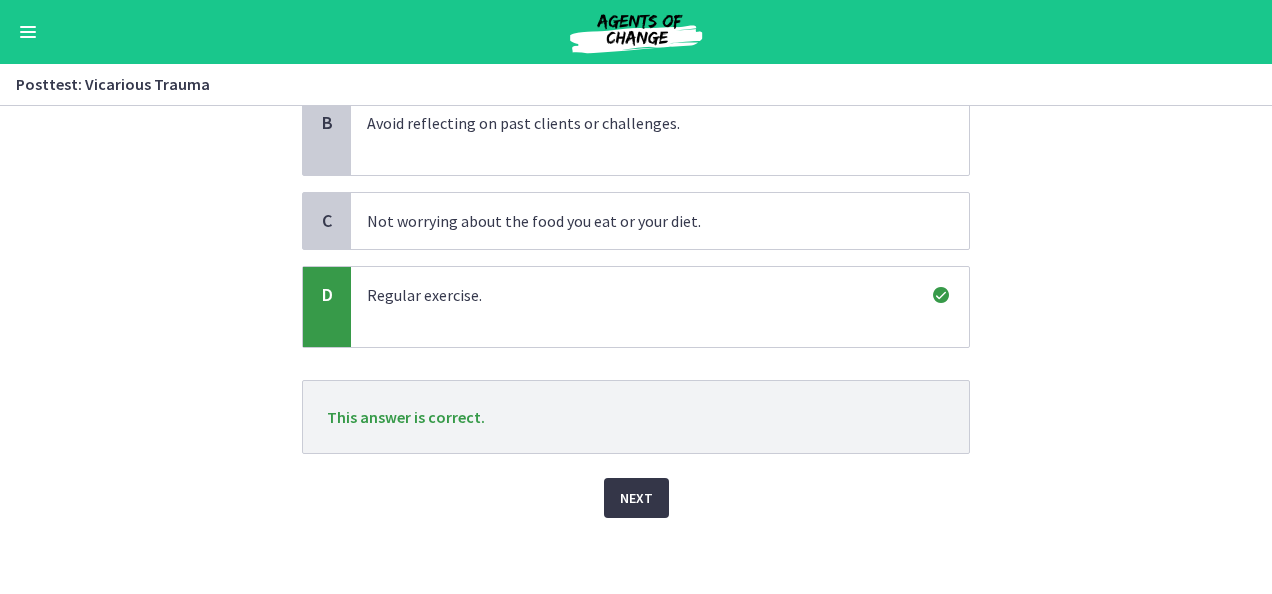 click on "Next" at bounding box center [636, 498] 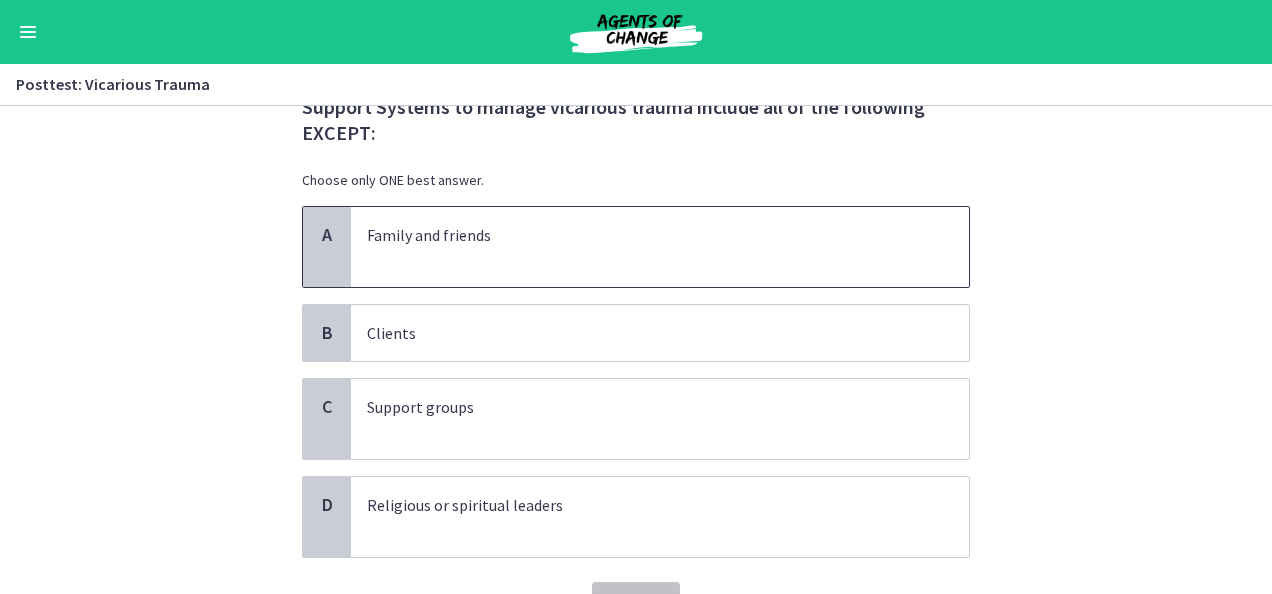 scroll, scrollTop: 181, scrollLeft: 0, axis: vertical 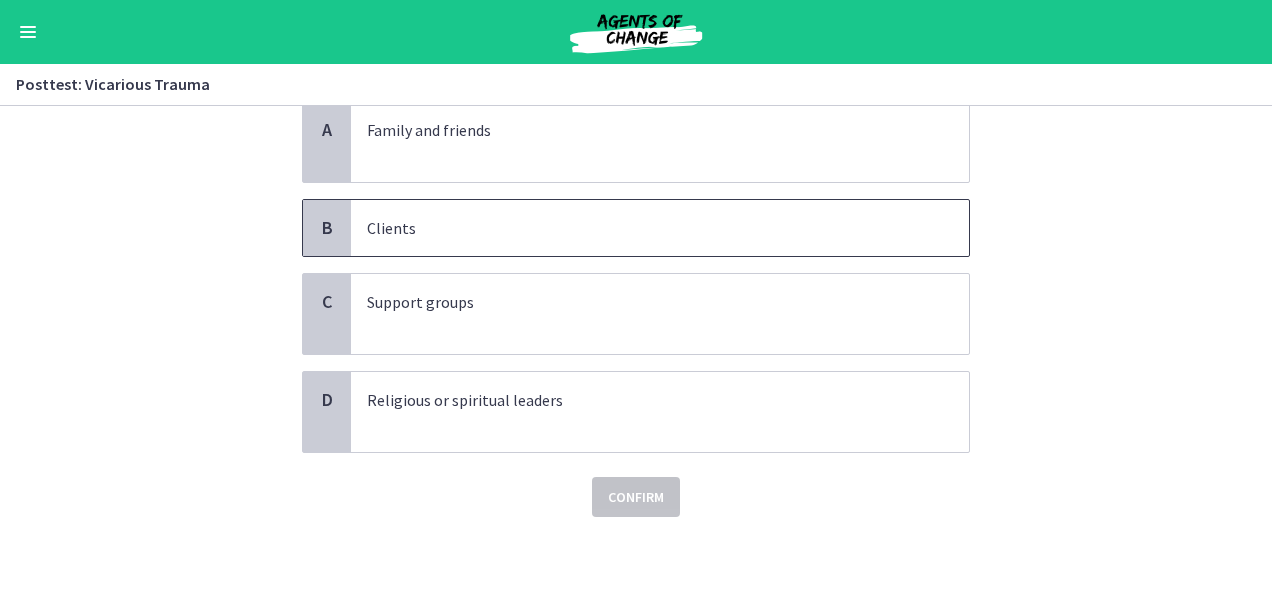 click on "Clients" at bounding box center (640, 228) 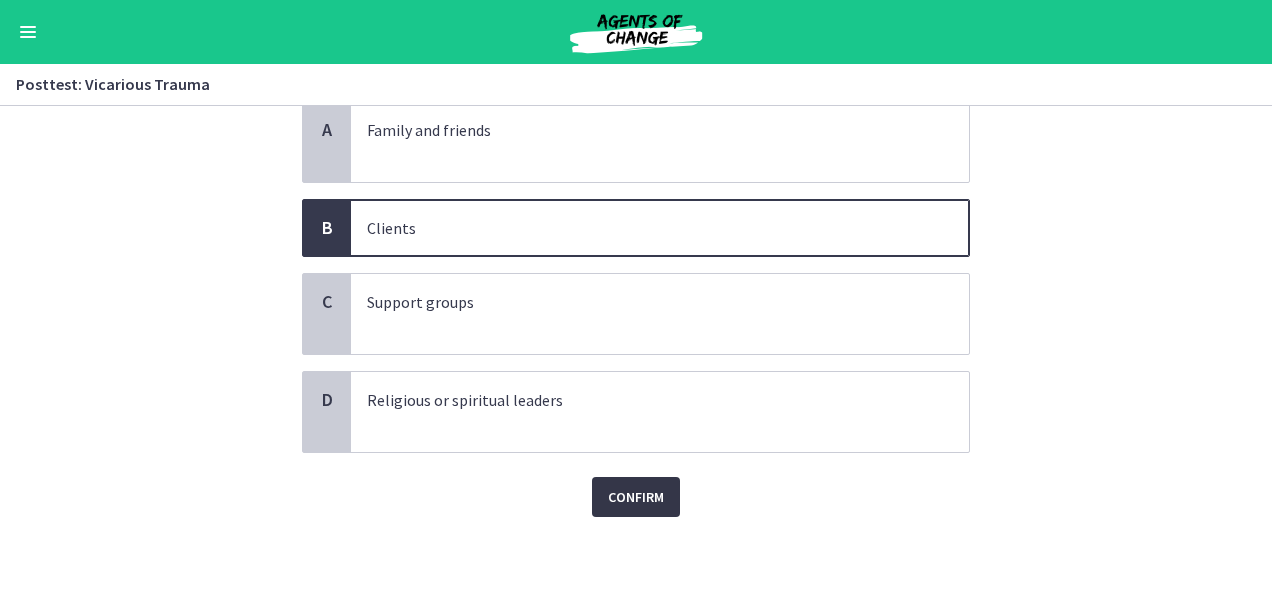 click on "Confirm" at bounding box center (636, 497) 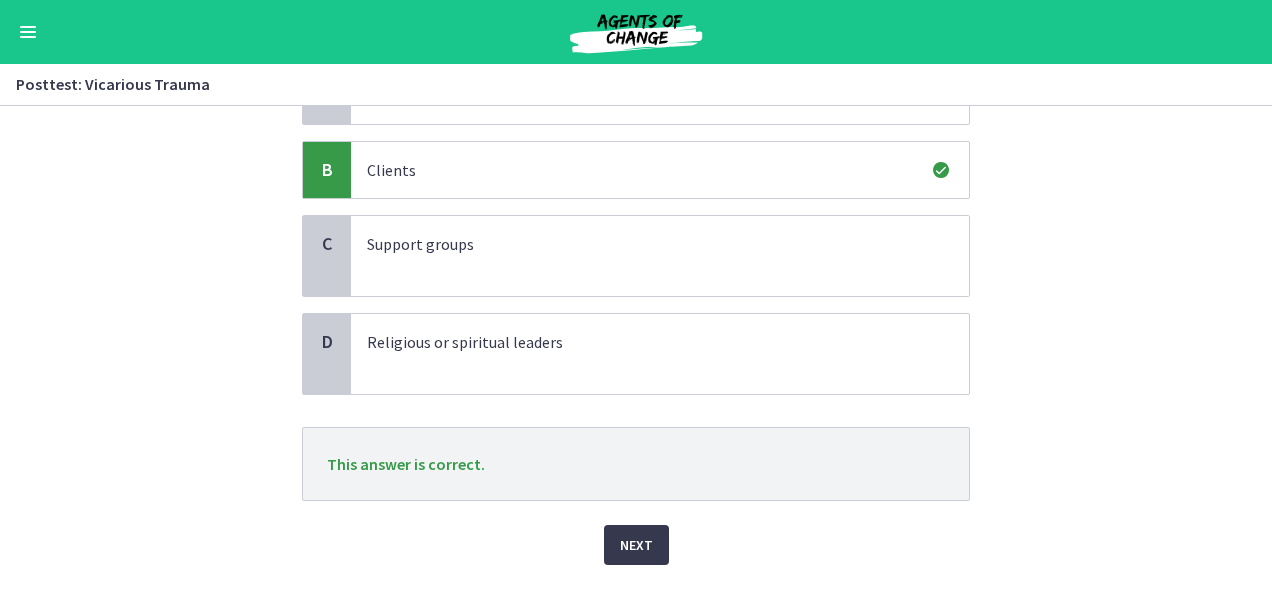 scroll, scrollTop: 286, scrollLeft: 0, axis: vertical 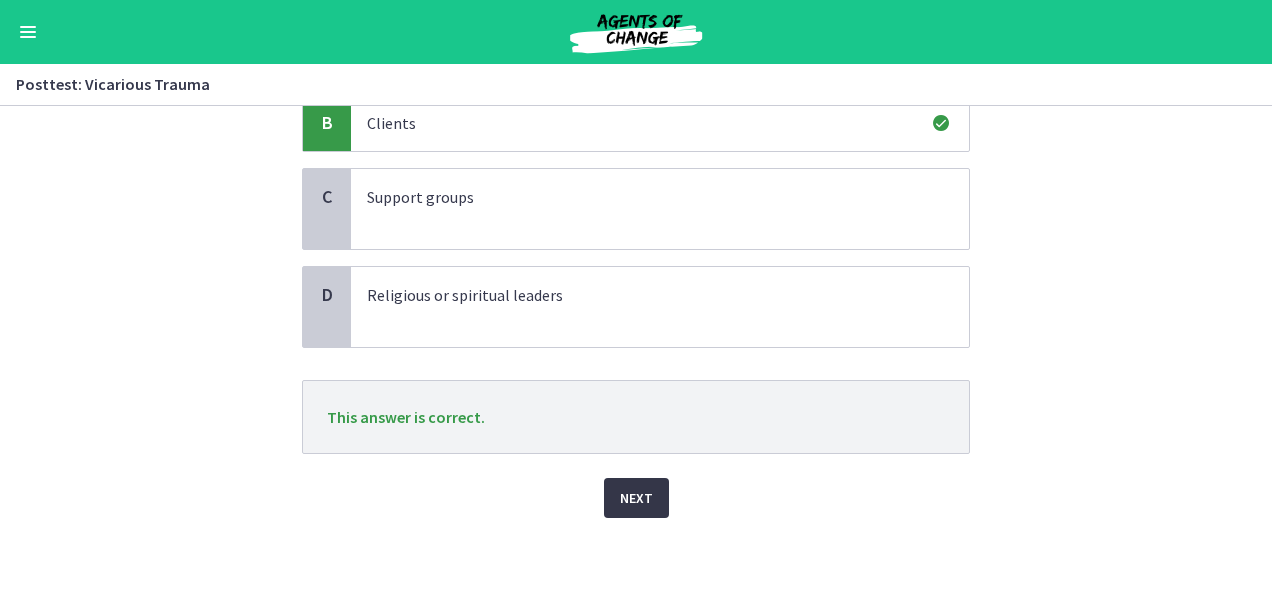 click on "Next" at bounding box center [636, 498] 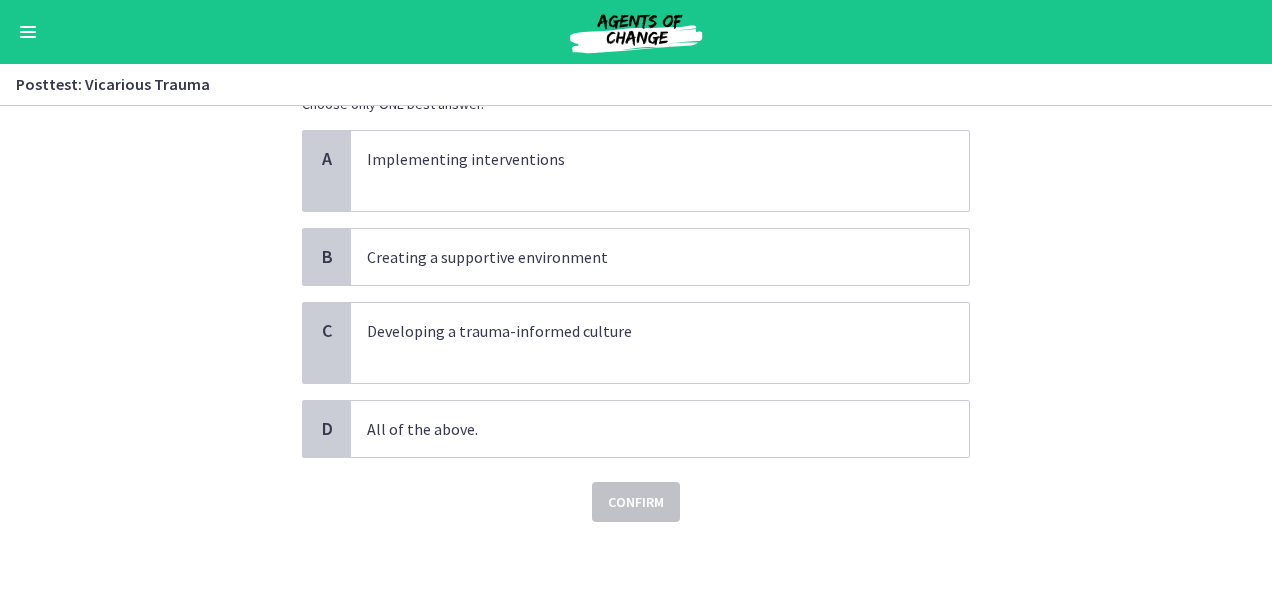 scroll, scrollTop: 131, scrollLeft: 0, axis: vertical 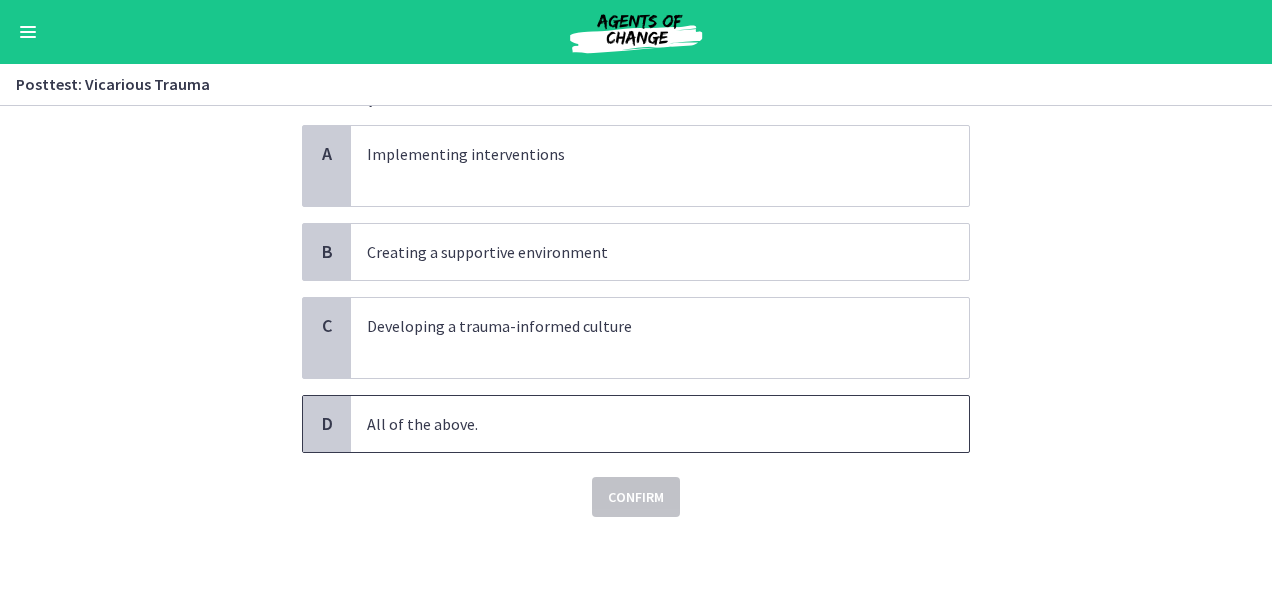 click on "All of the above." at bounding box center [640, 424] 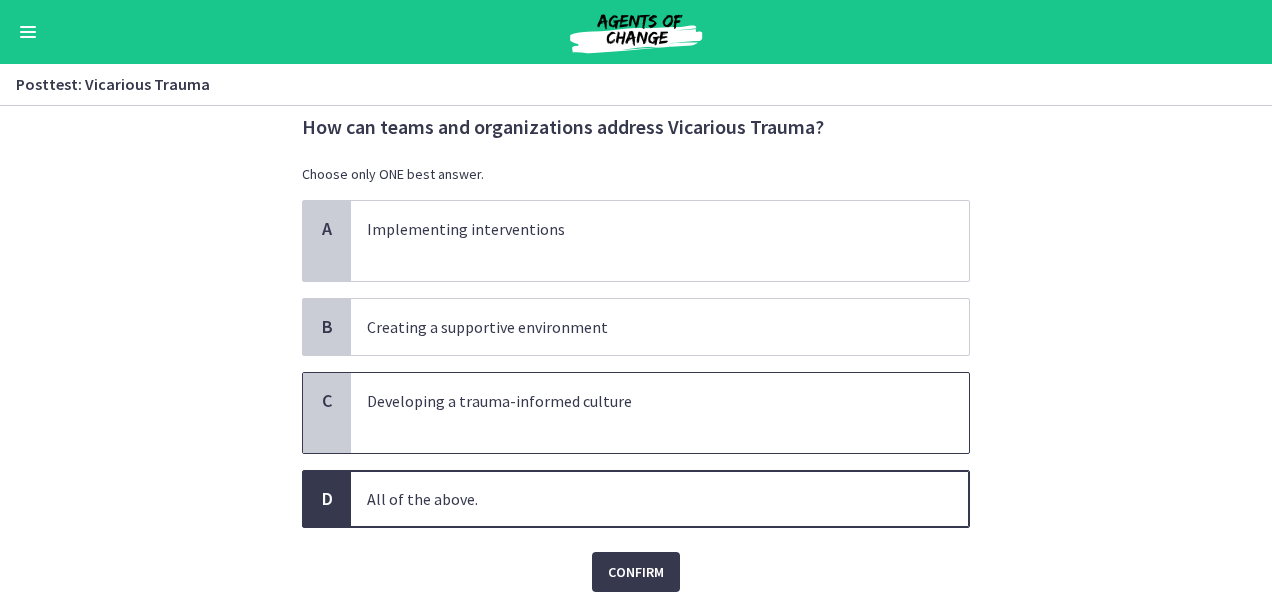 scroll, scrollTop: 131, scrollLeft: 0, axis: vertical 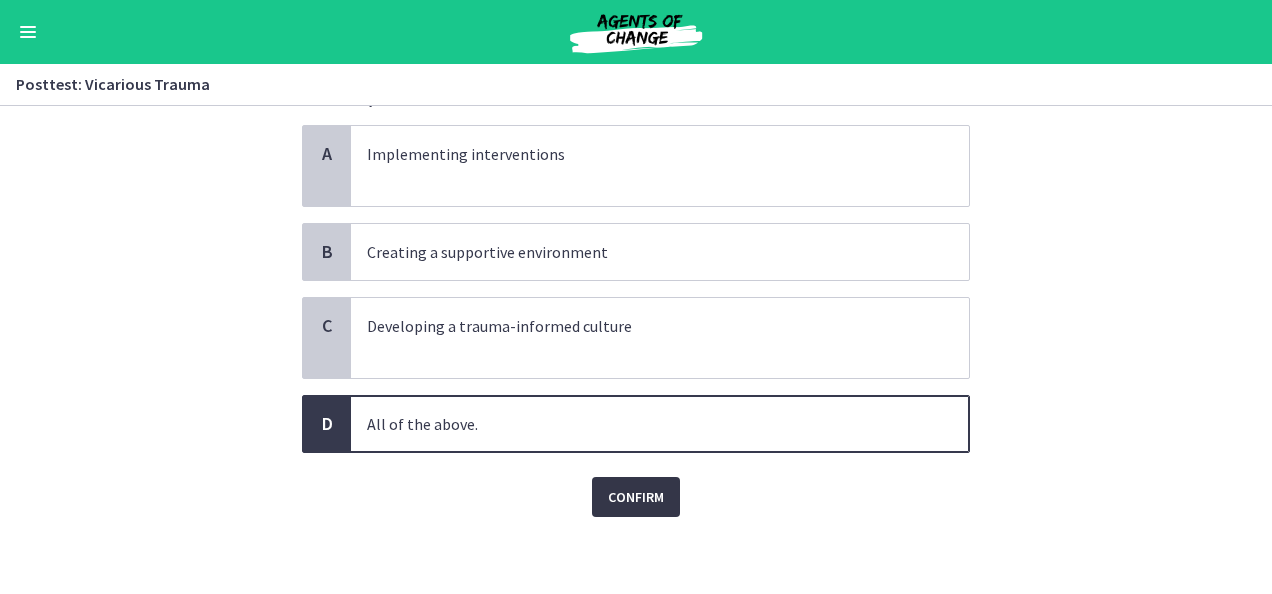click on "Confirm" at bounding box center (636, 497) 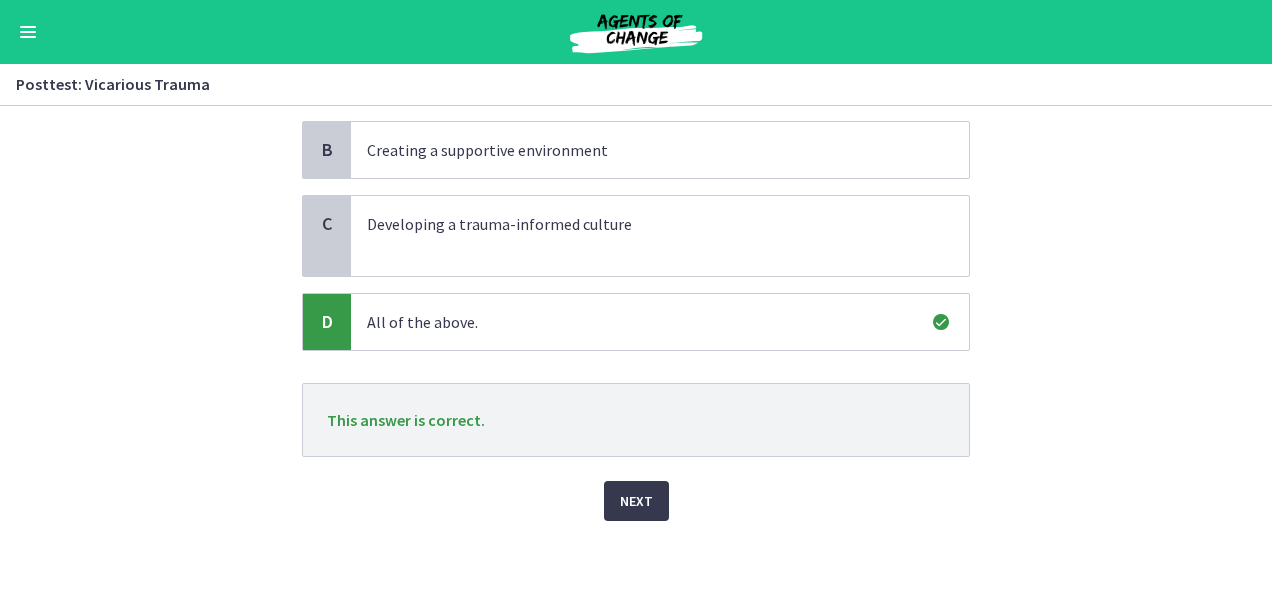scroll, scrollTop: 236, scrollLeft: 0, axis: vertical 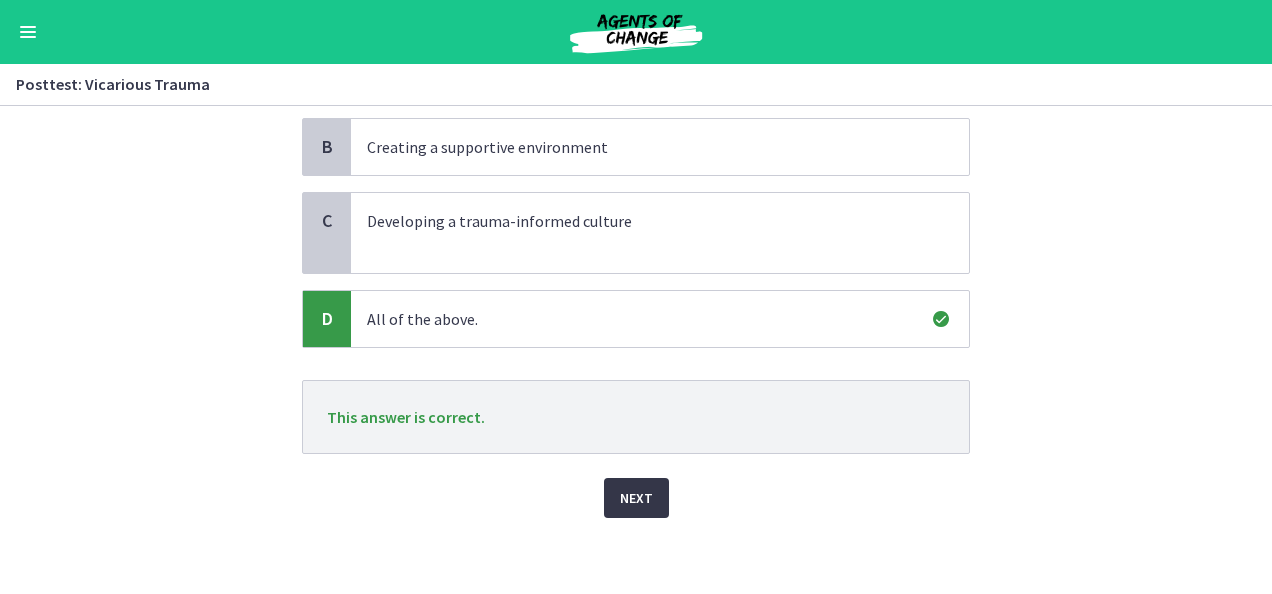 click on "Next" at bounding box center (636, 498) 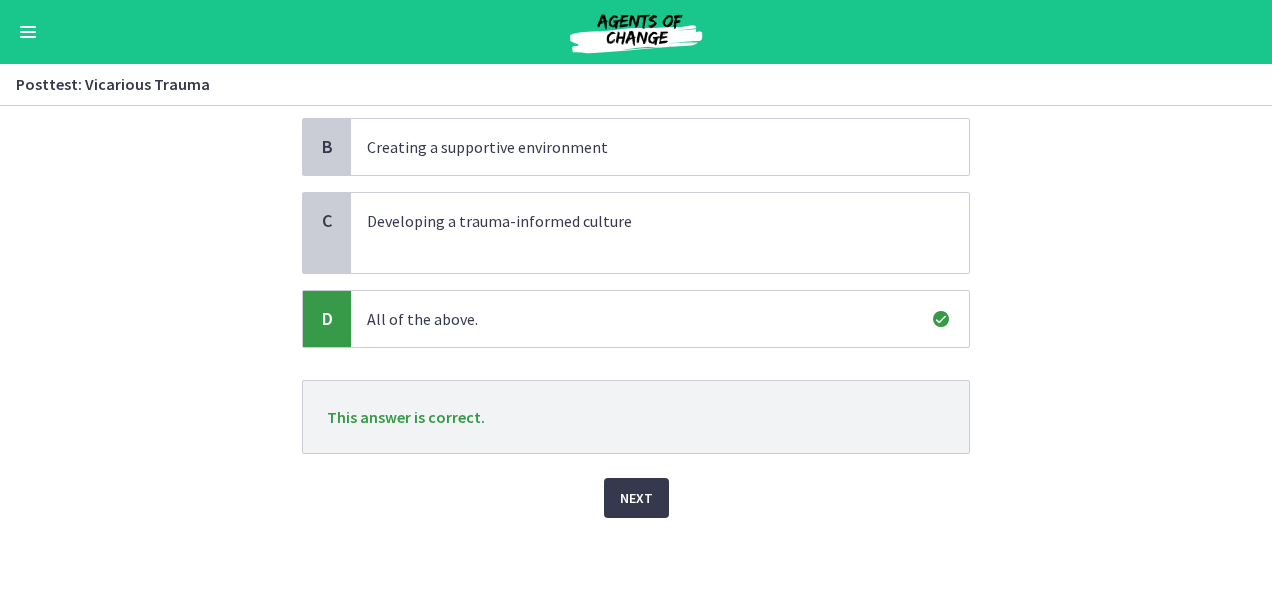 scroll, scrollTop: 0, scrollLeft: 0, axis: both 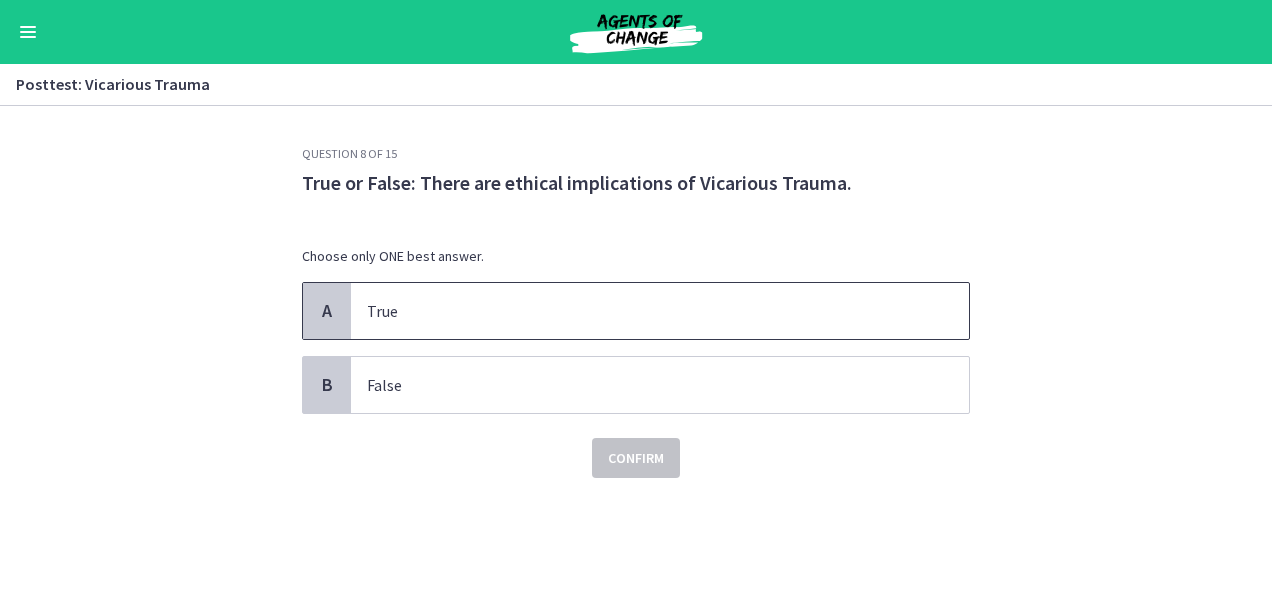 click on "True" at bounding box center [640, 311] 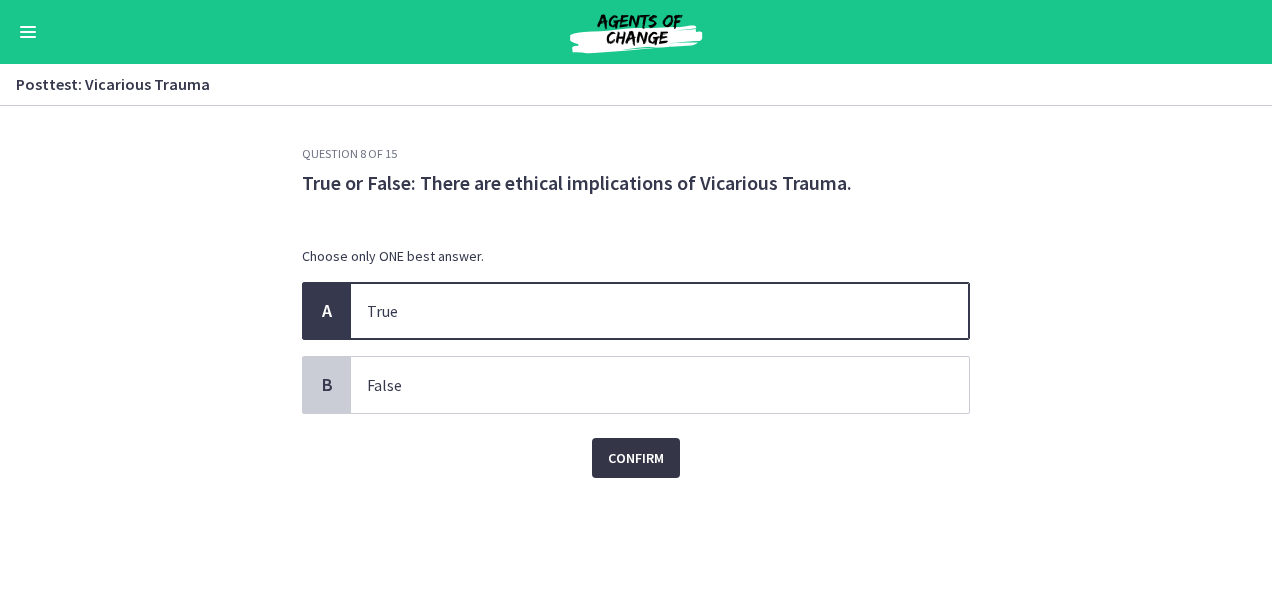 click on "Confirm" at bounding box center (636, 458) 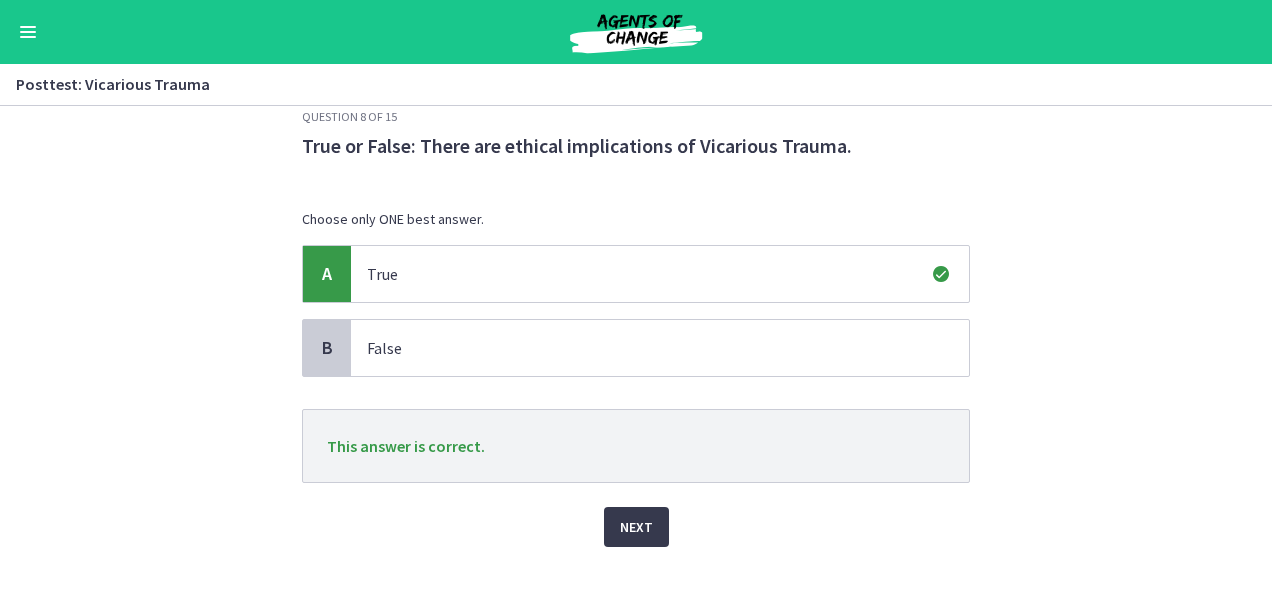 scroll, scrollTop: 68, scrollLeft: 0, axis: vertical 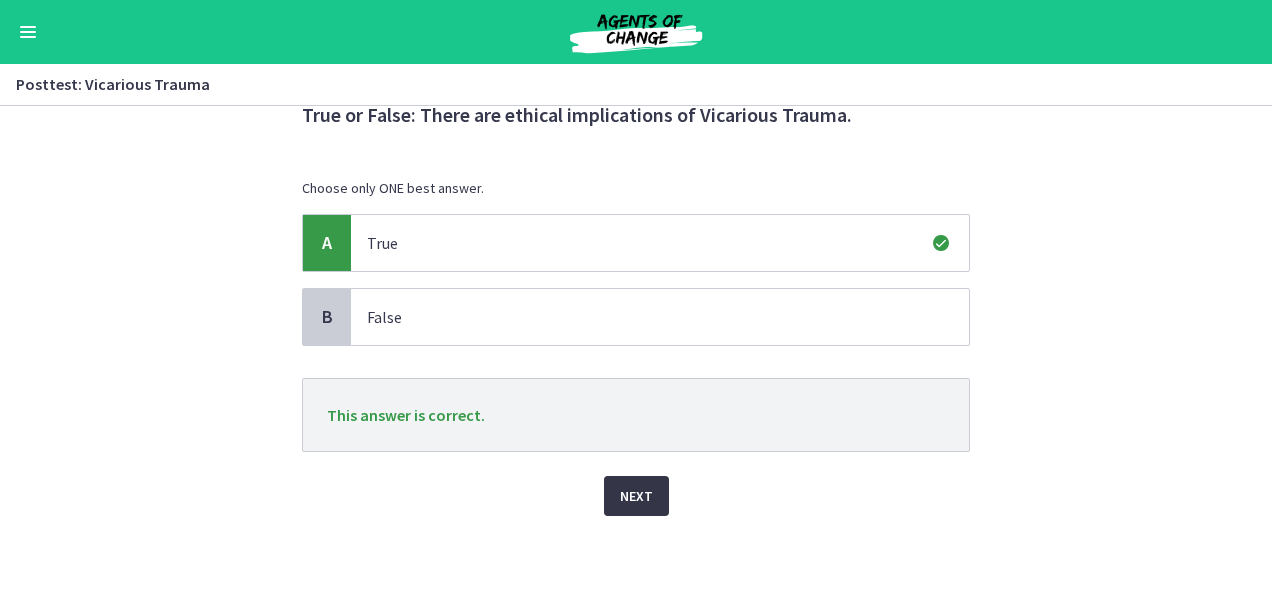 click on "Next" at bounding box center [636, 496] 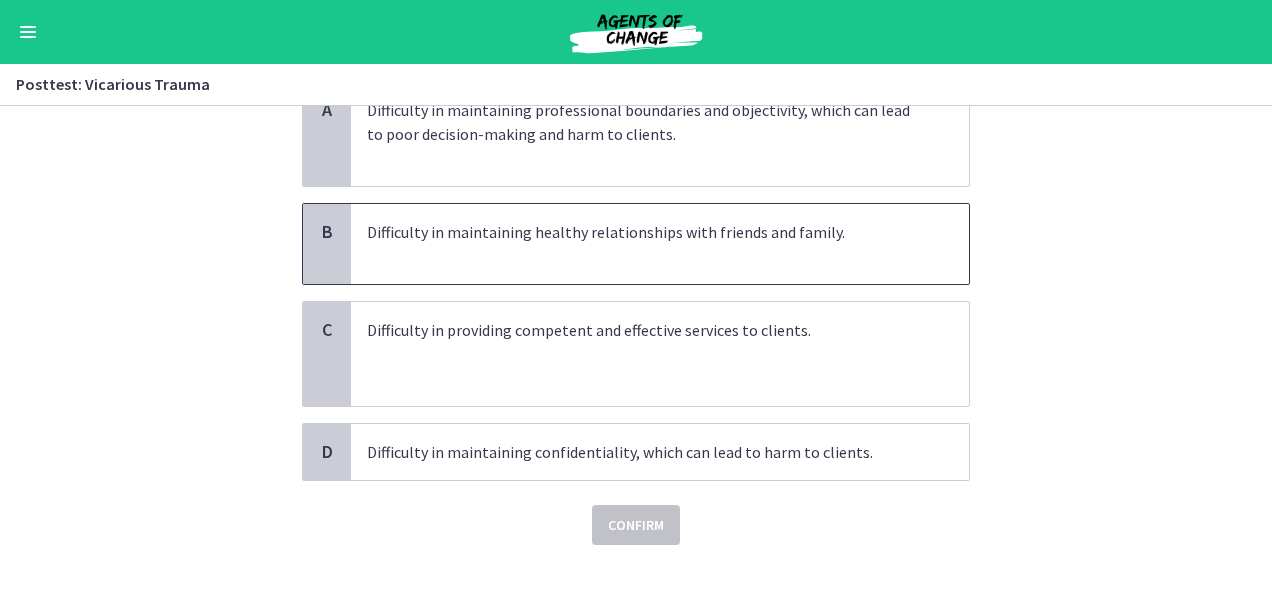scroll, scrollTop: 229, scrollLeft: 0, axis: vertical 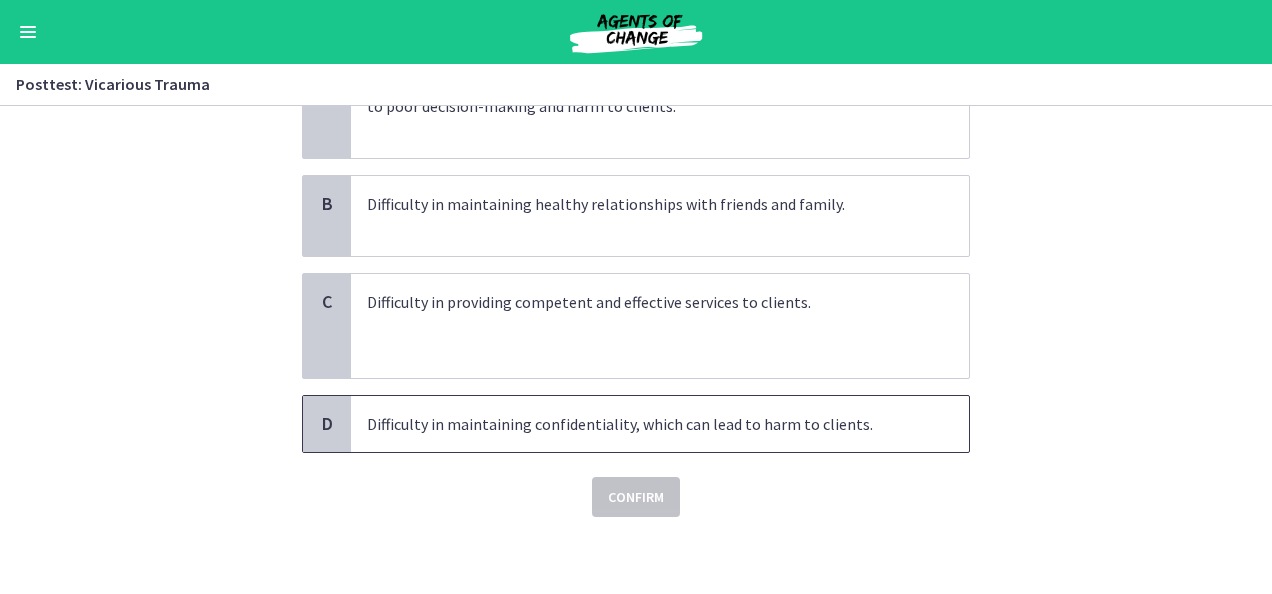 click on "Difficulty in maintaining confidentiality, which can lead to harm to clients." at bounding box center [640, 424] 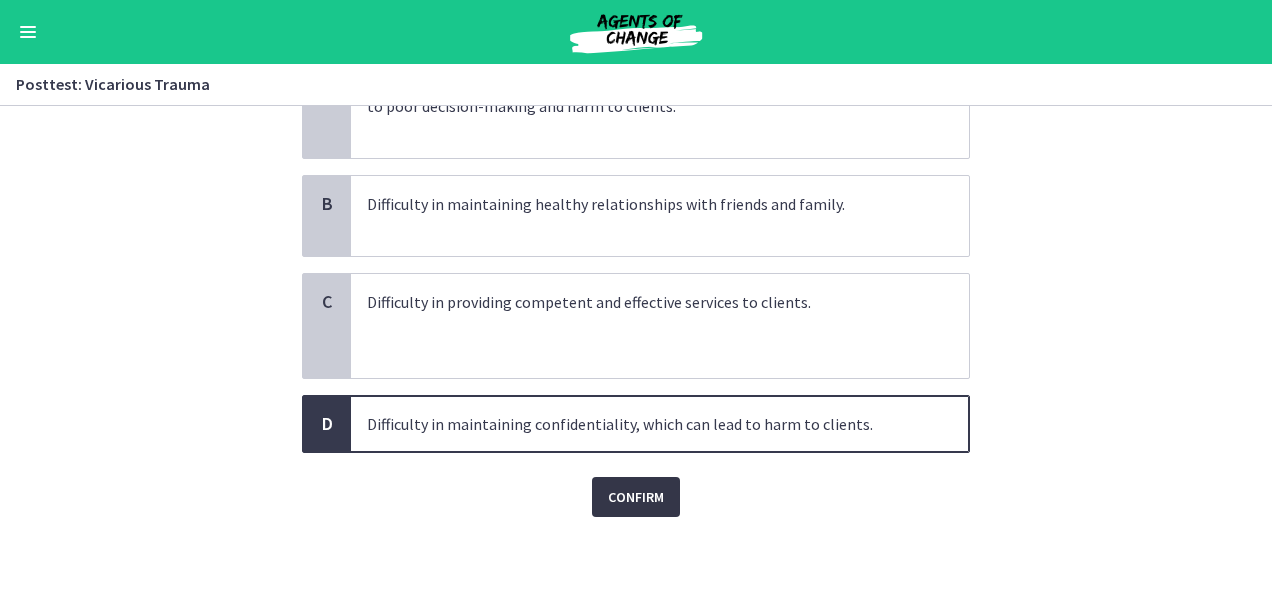 click on "Confirm" at bounding box center [636, 497] 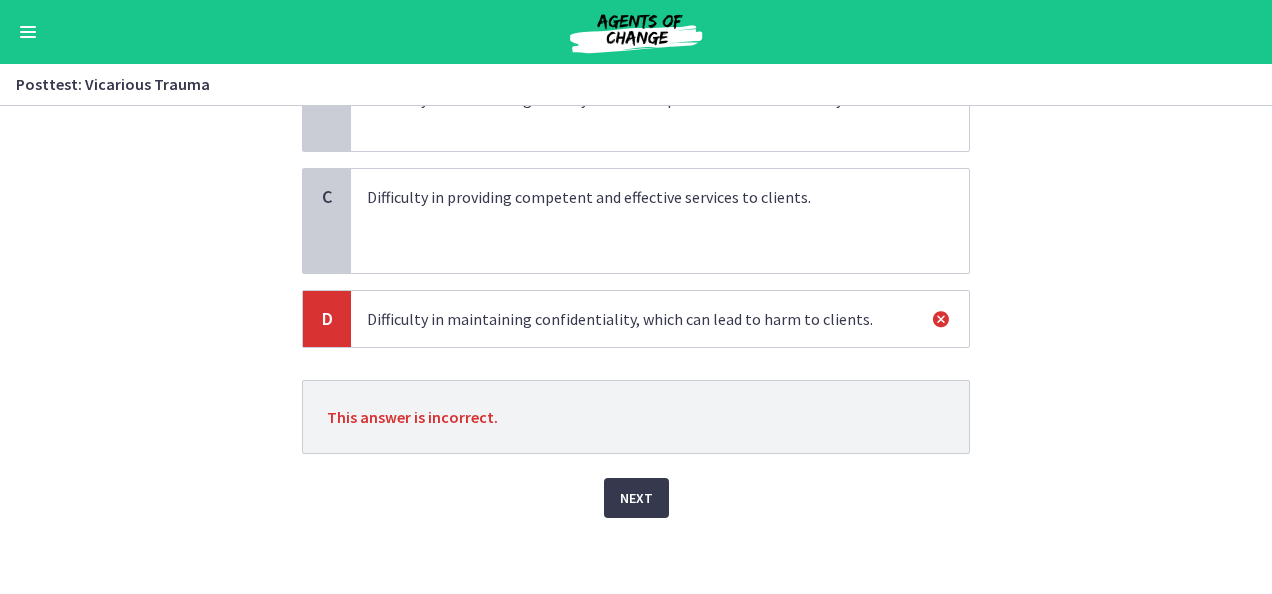 scroll, scrollTop: 334, scrollLeft: 0, axis: vertical 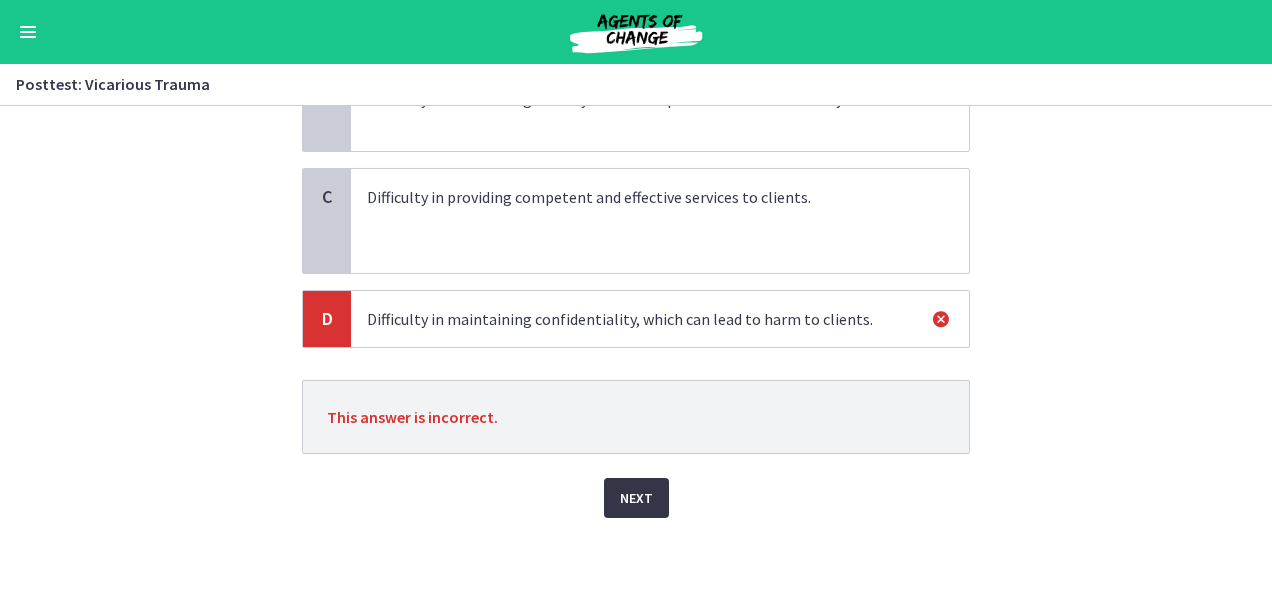 click on "Next" at bounding box center [636, 498] 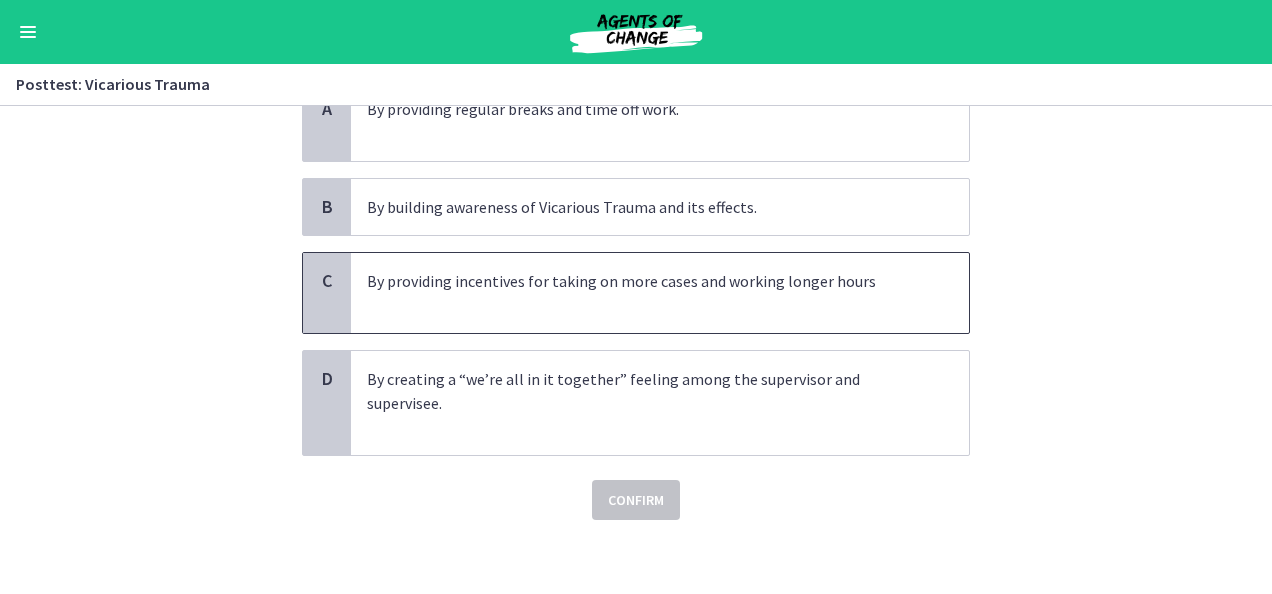 scroll, scrollTop: 179, scrollLeft: 0, axis: vertical 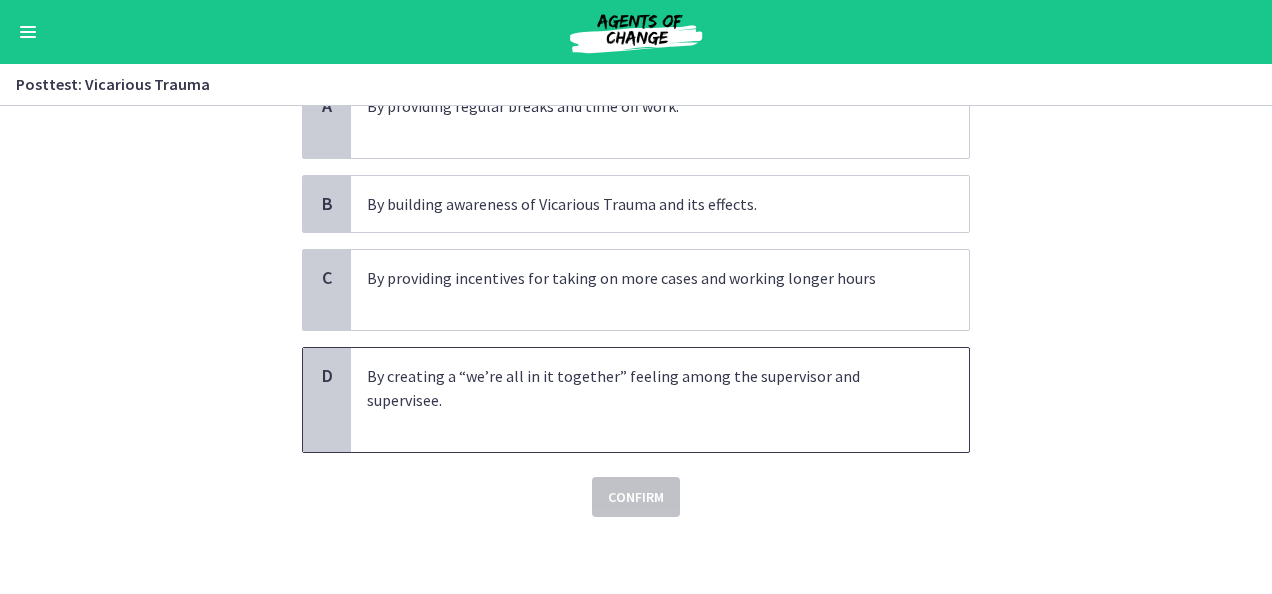 click on "By creating a “we’re all in it together” feeling among the supervisor and supervisee." at bounding box center (640, 400) 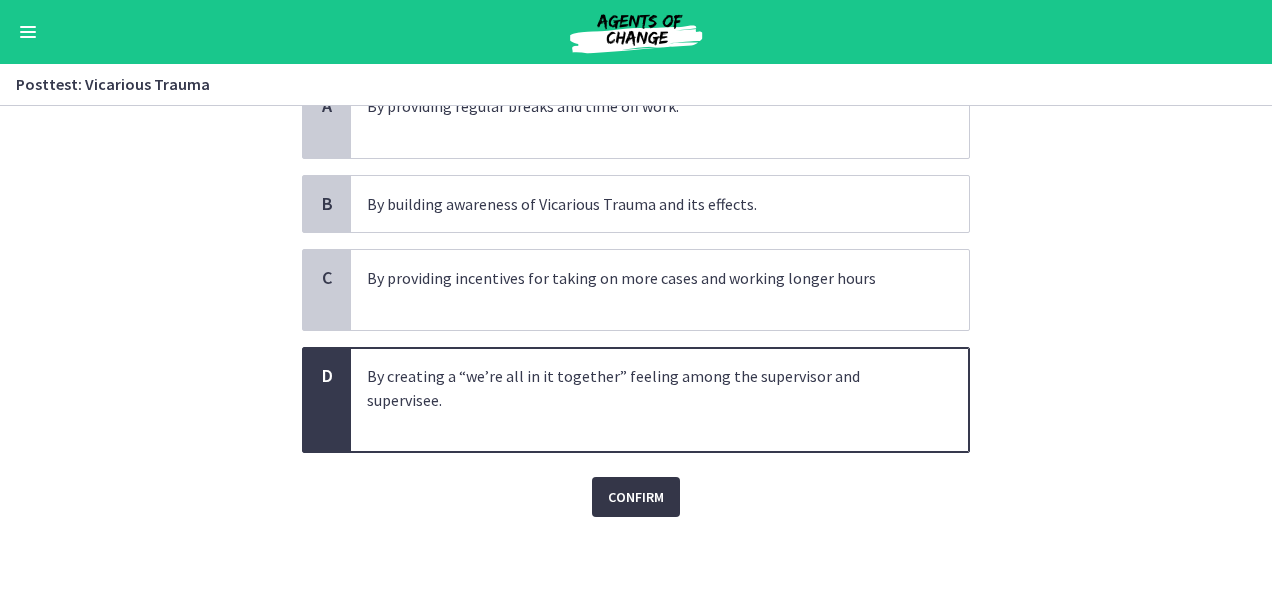 click on "Confirm" at bounding box center [636, 497] 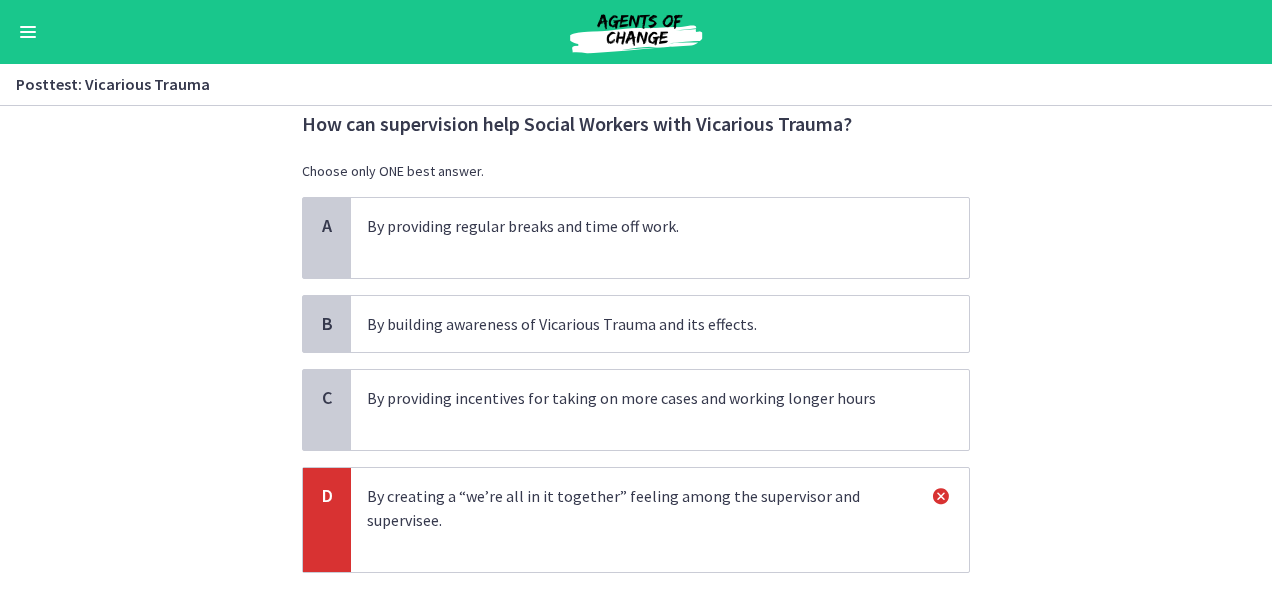 scroll, scrollTop: 100, scrollLeft: 0, axis: vertical 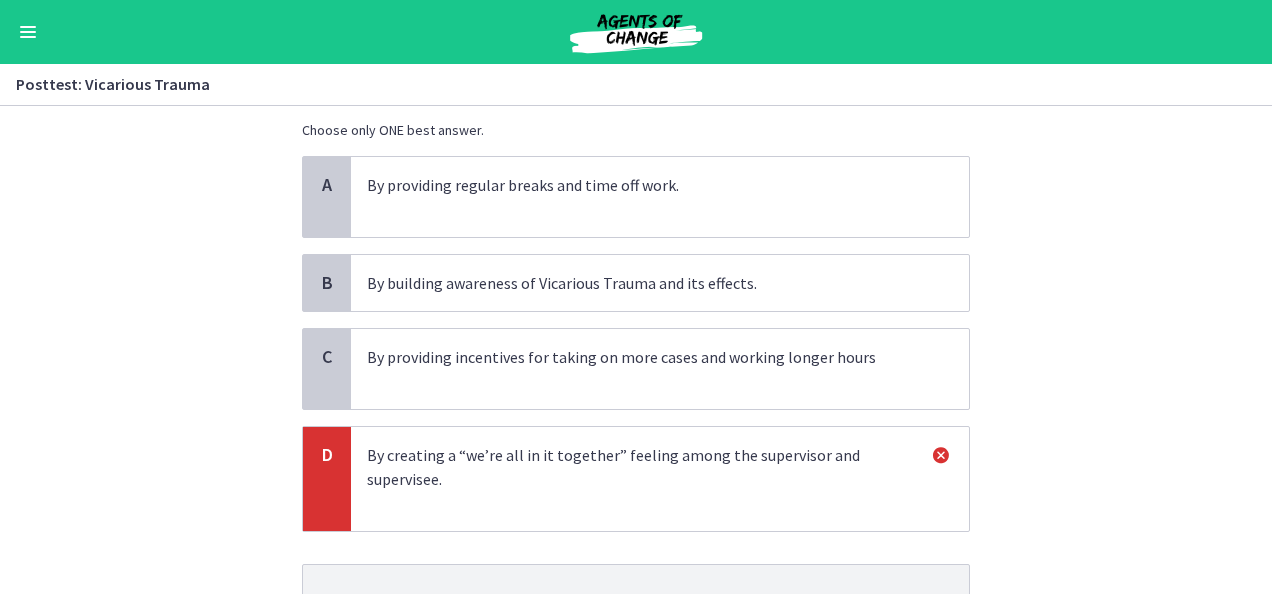 click on "By building awareness of Vicarious Trauma and its effects." at bounding box center [640, 283] 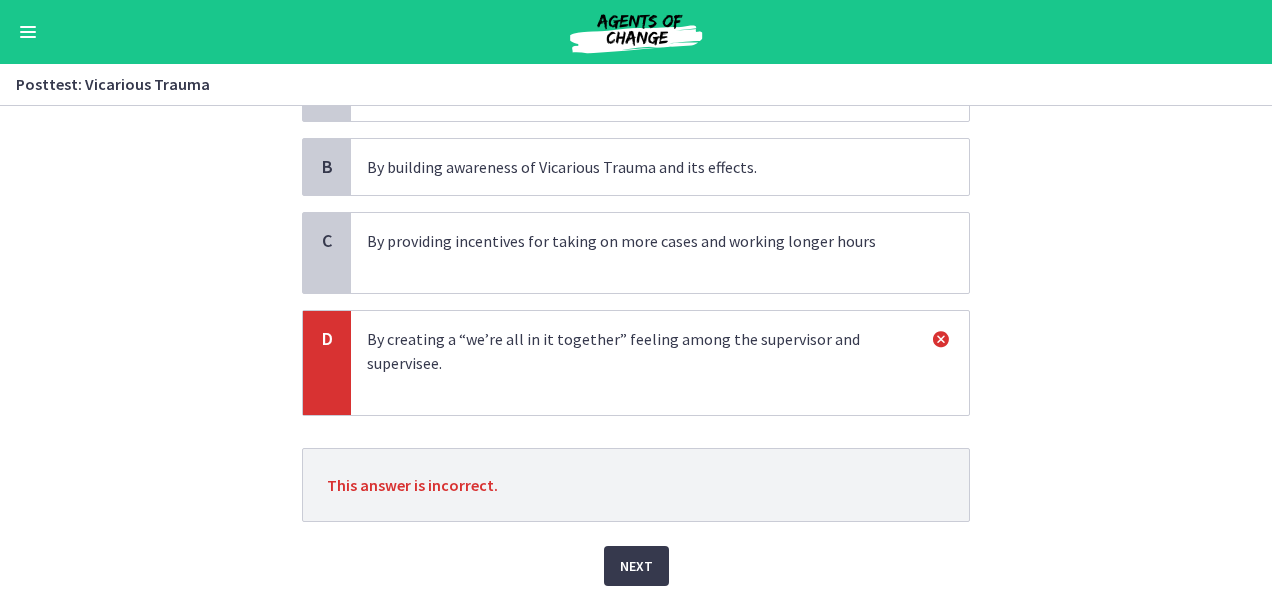 scroll, scrollTop: 284, scrollLeft: 0, axis: vertical 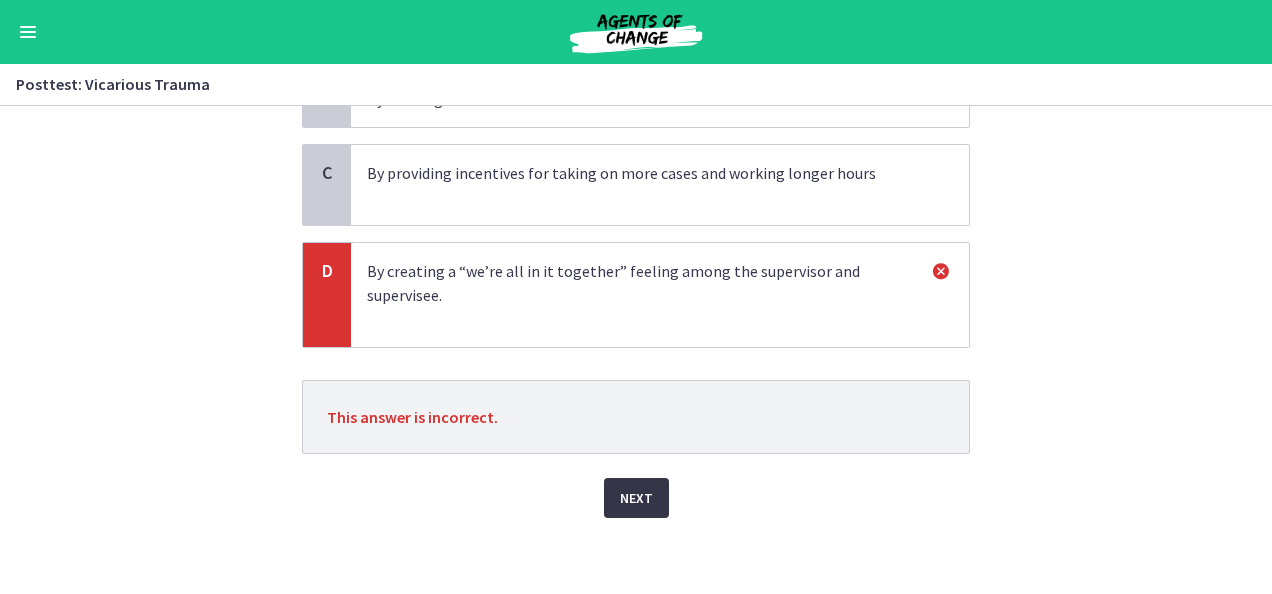 drag, startPoint x: 652, startPoint y: 489, endPoint x: 788, endPoint y: 400, distance: 162.53308 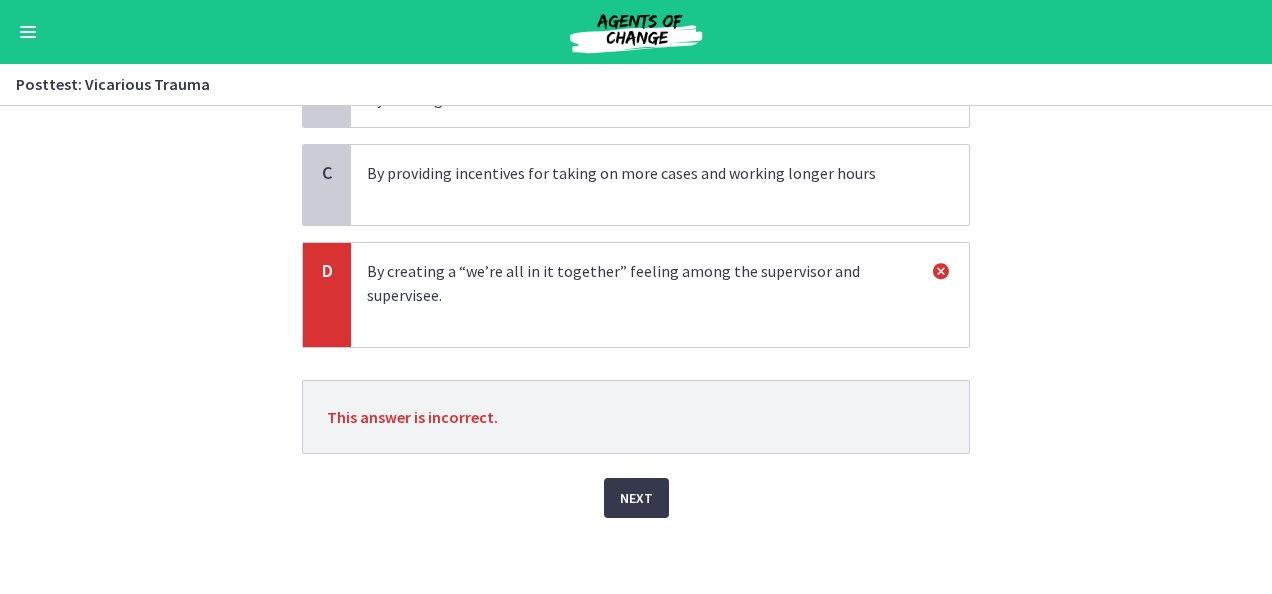 scroll, scrollTop: 0, scrollLeft: 0, axis: both 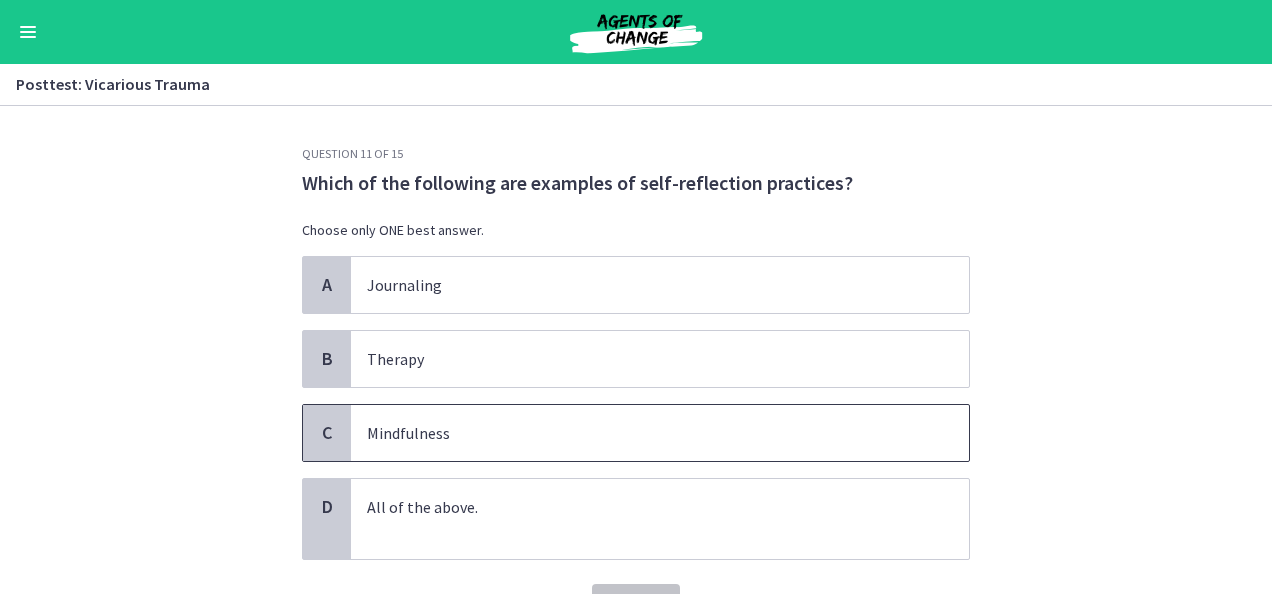 click on "Mindfulness" at bounding box center (640, 433) 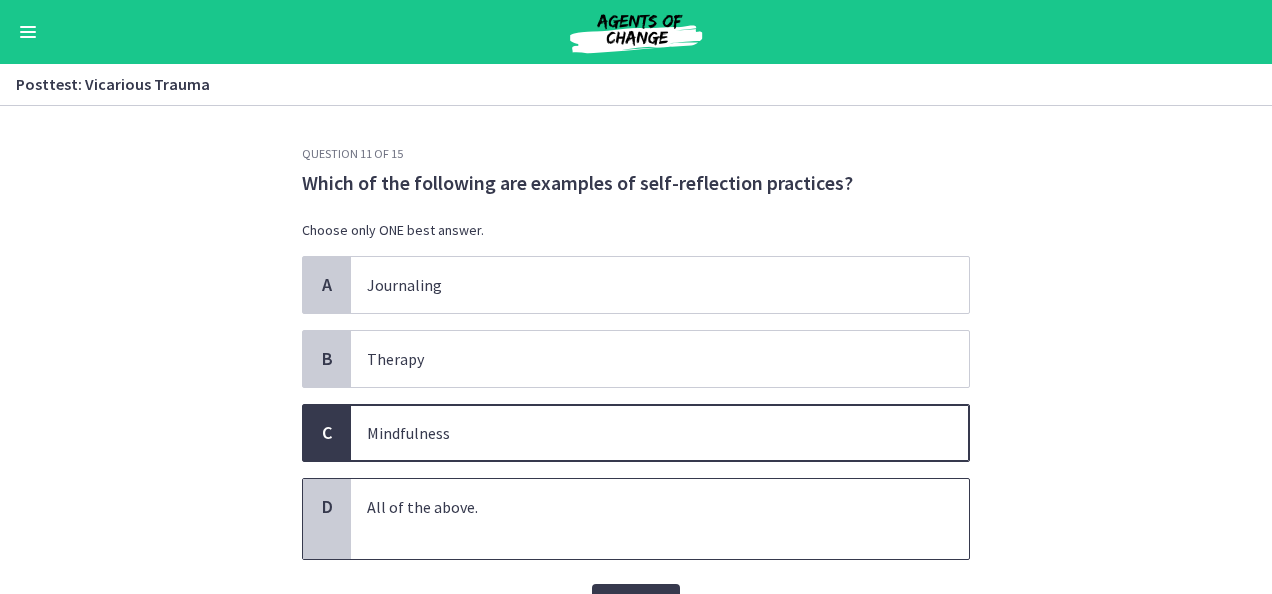 click on "All of the above." at bounding box center (640, 519) 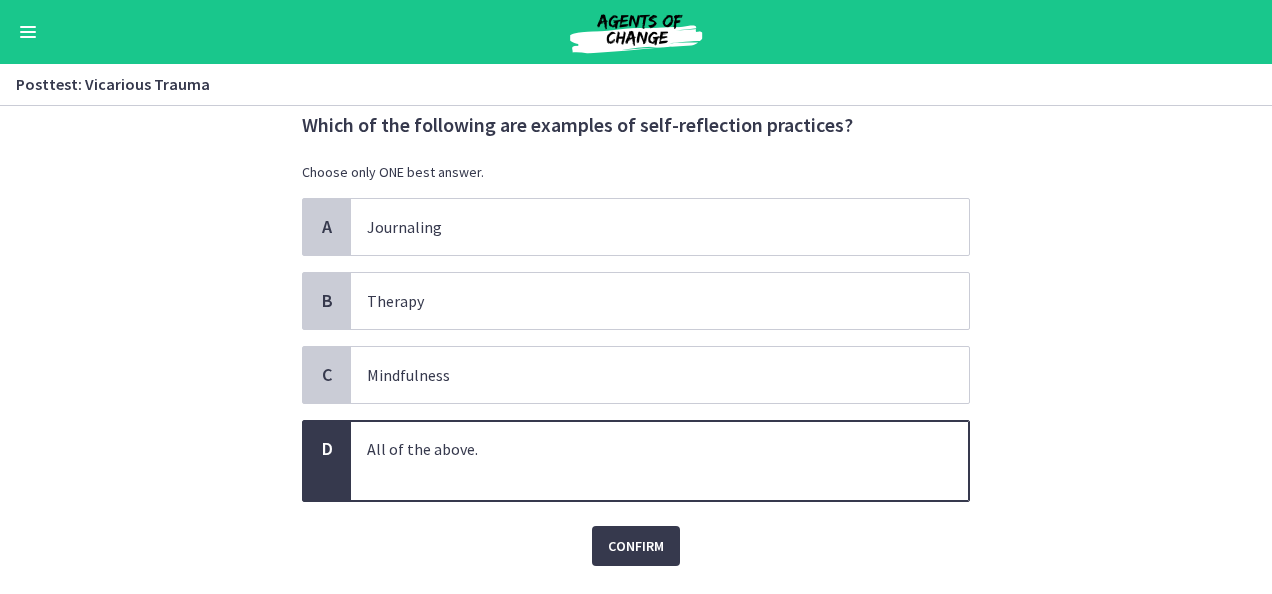 scroll, scrollTop: 107, scrollLeft: 0, axis: vertical 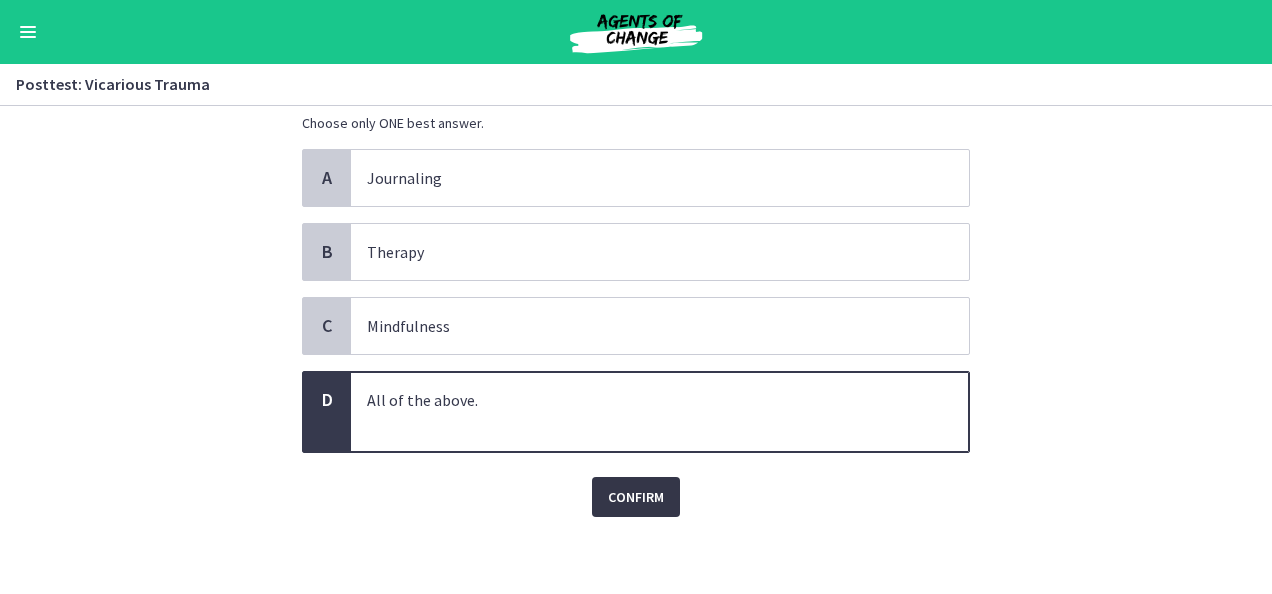 drag, startPoint x: 630, startPoint y: 496, endPoint x: 642, endPoint y: 482, distance: 18.439089 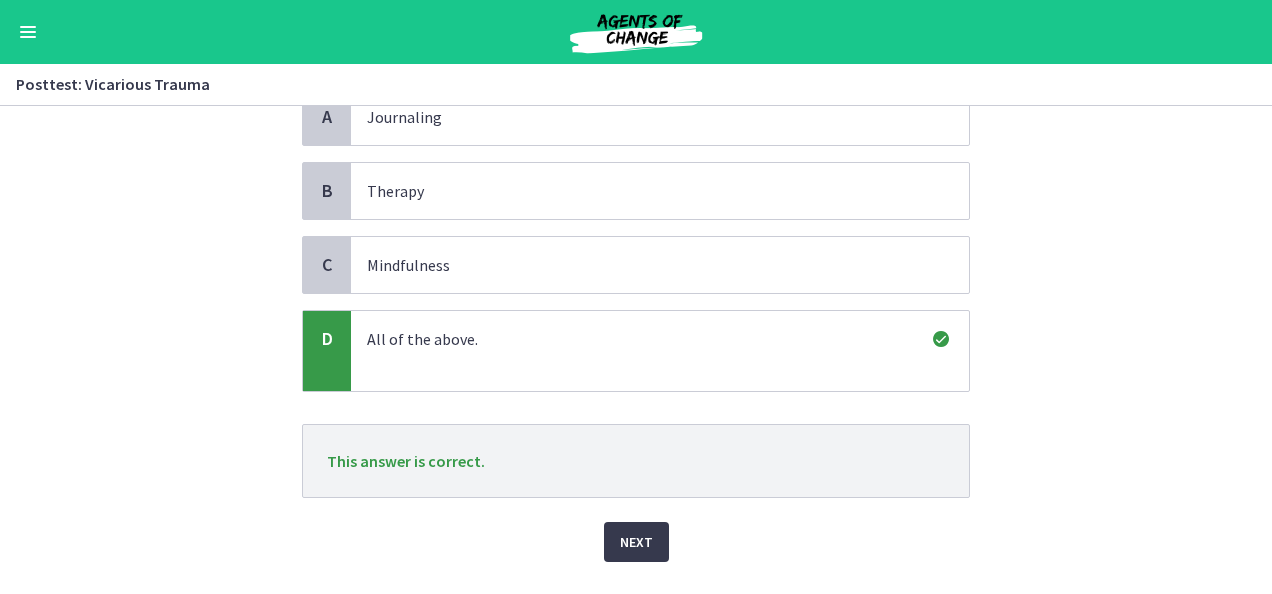 scroll, scrollTop: 212, scrollLeft: 0, axis: vertical 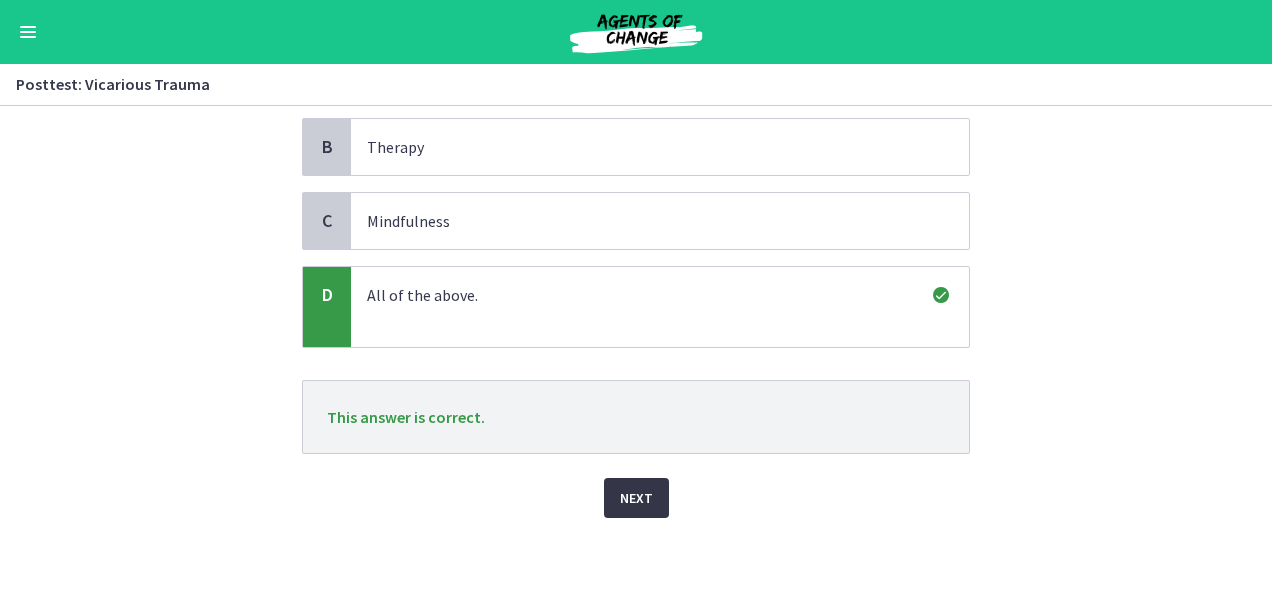 drag, startPoint x: 635, startPoint y: 490, endPoint x: 643, endPoint y: 479, distance: 13.601471 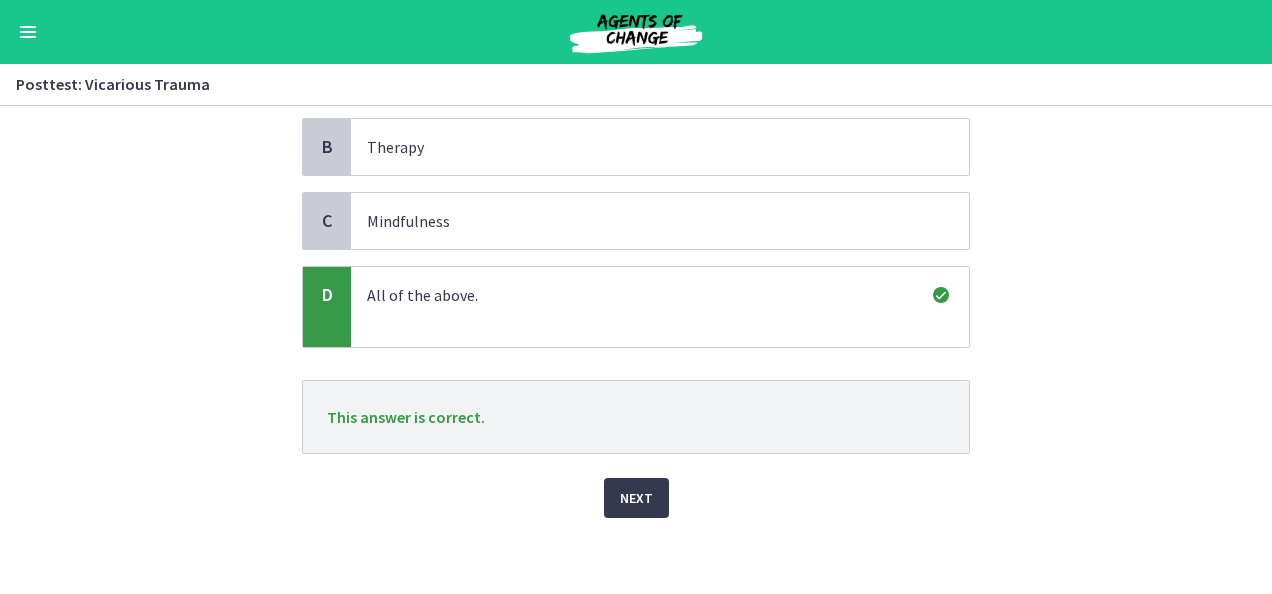 scroll, scrollTop: 0, scrollLeft: 0, axis: both 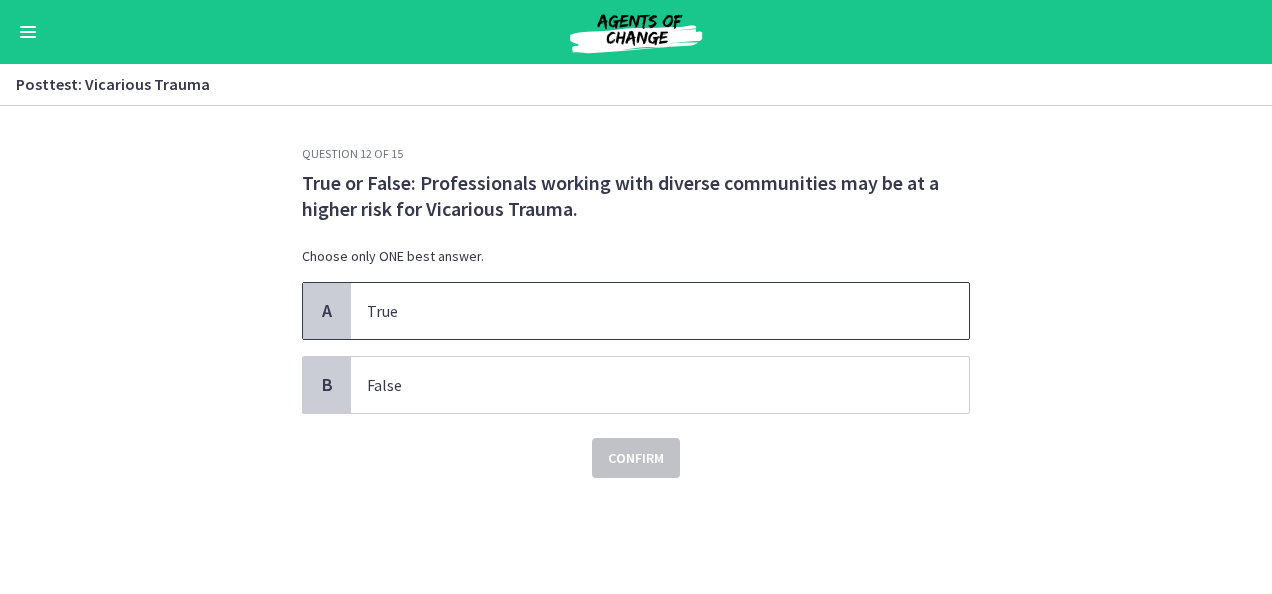click on "True" at bounding box center [640, 311] 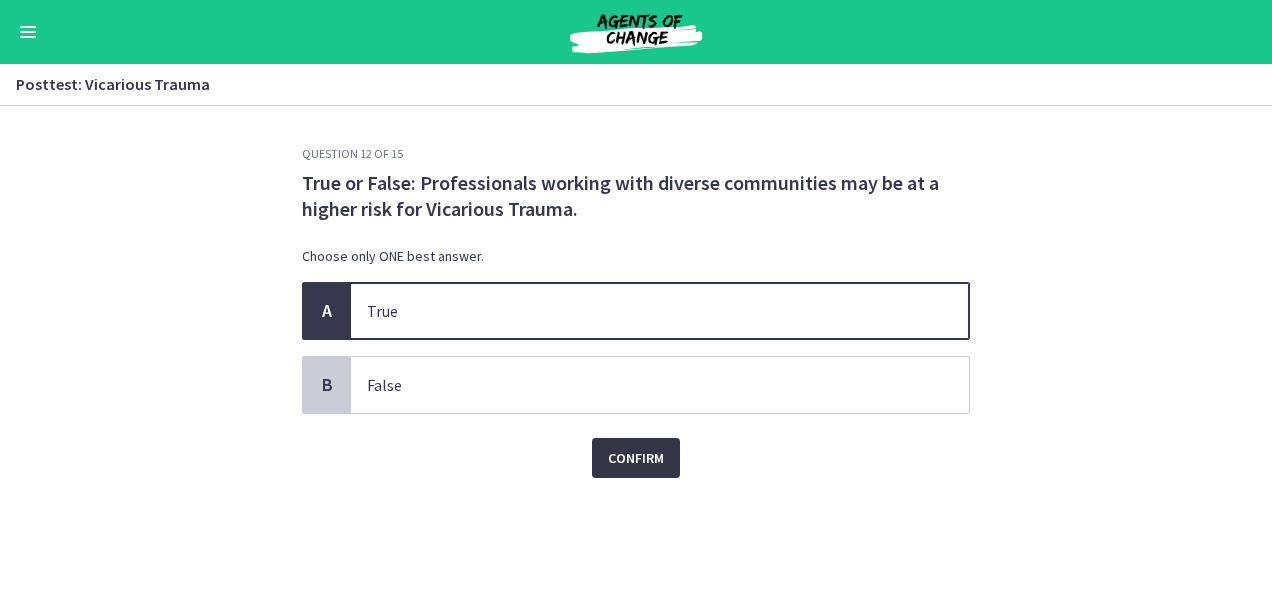 click on "Confirm" at bounding box center [636, 458] 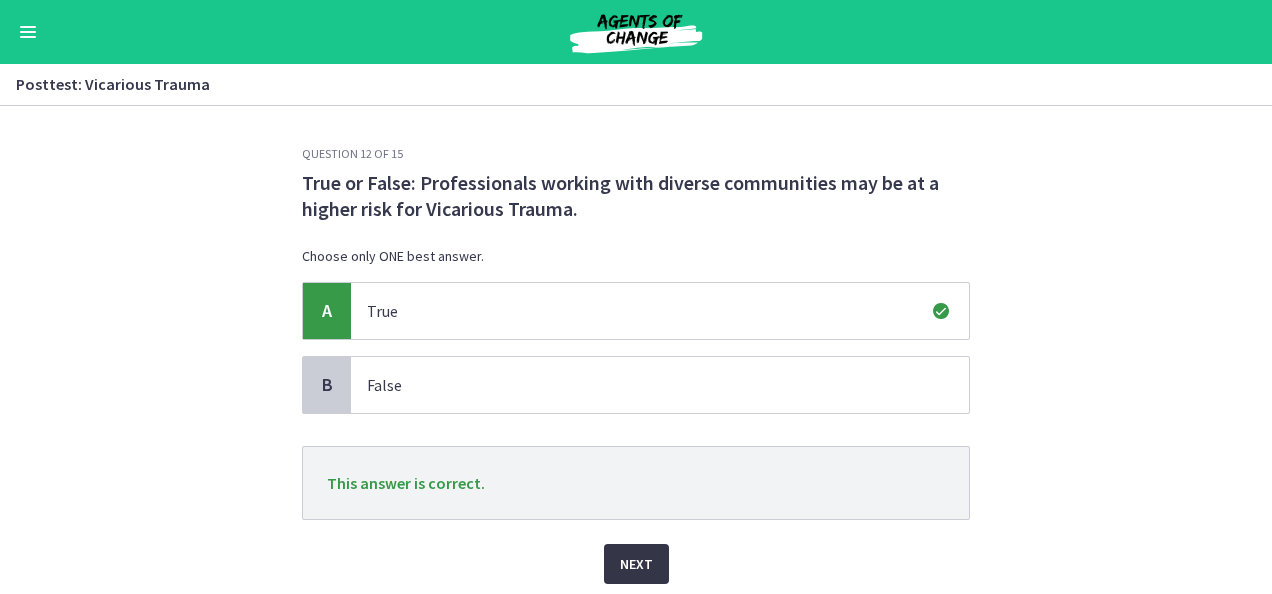 click on "Next" at bounding box center [636, 564] 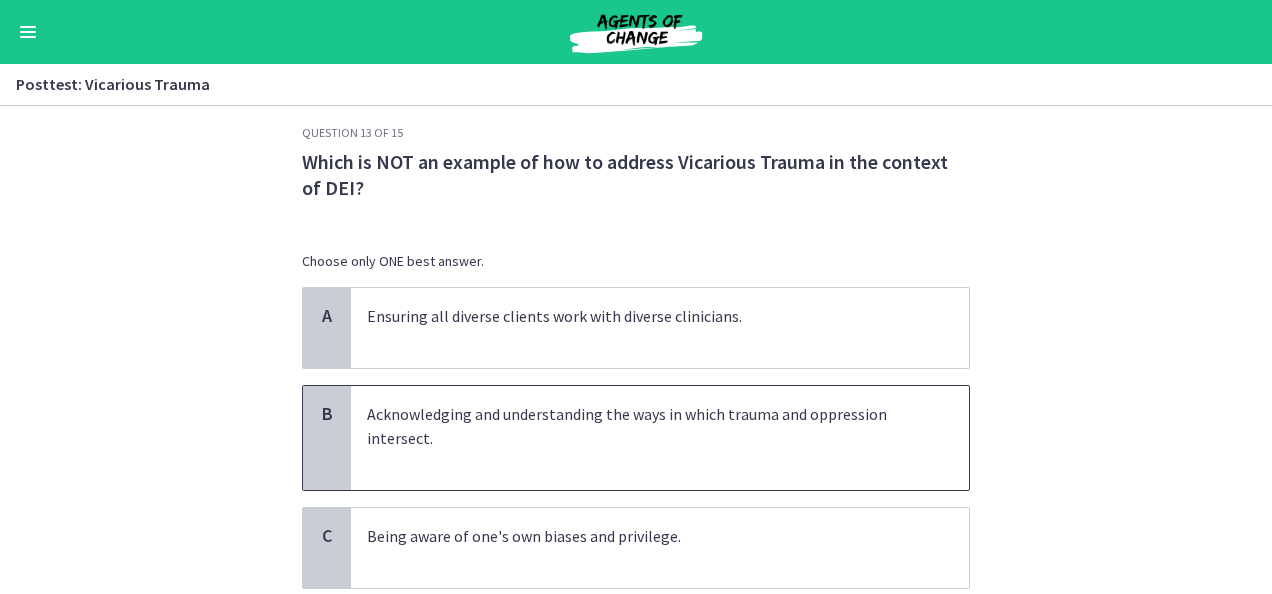 scroll, scrollTop: 0, scrollLeft: 0, axis: both 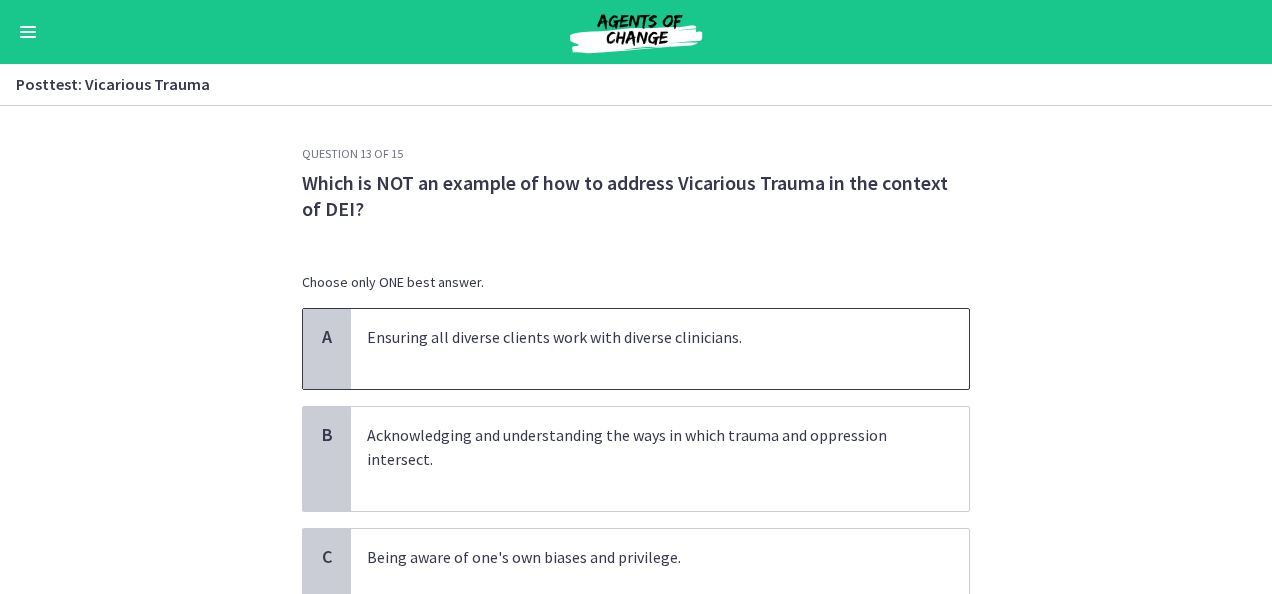 click on "Ensuring all diverse clients work with diverse clinicians." at bounding box center [640, 349] 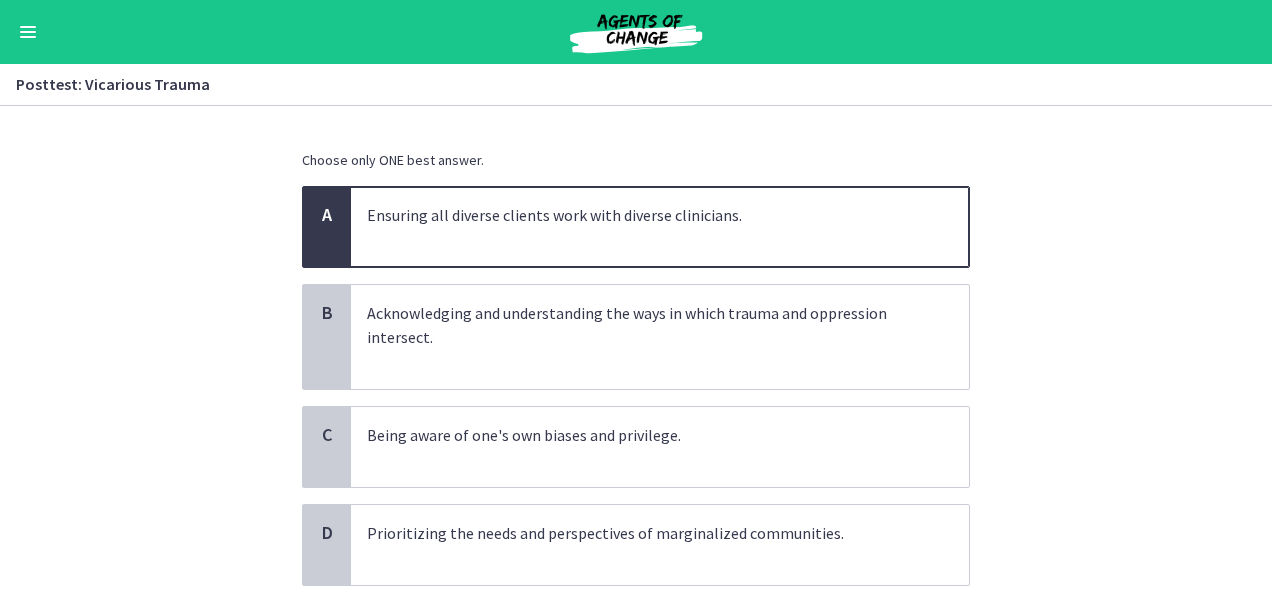 scroll, scrollTop: 255, scrollLeft: 0, axis: vertical 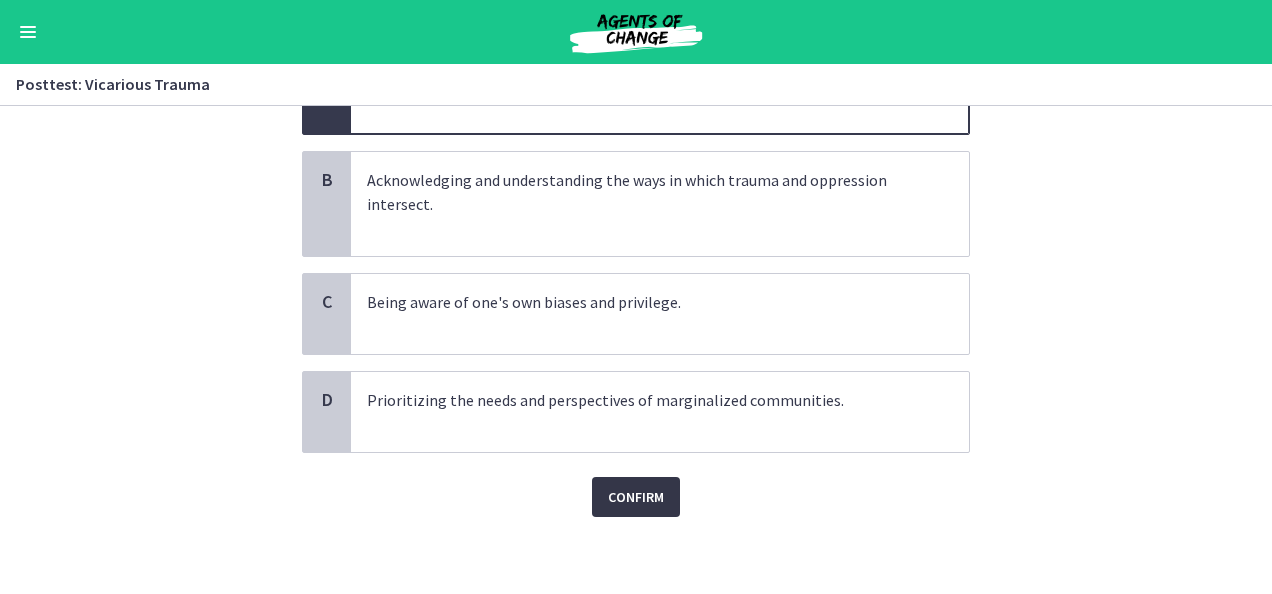 click on "Confirm" at bounding box center [636, 497] 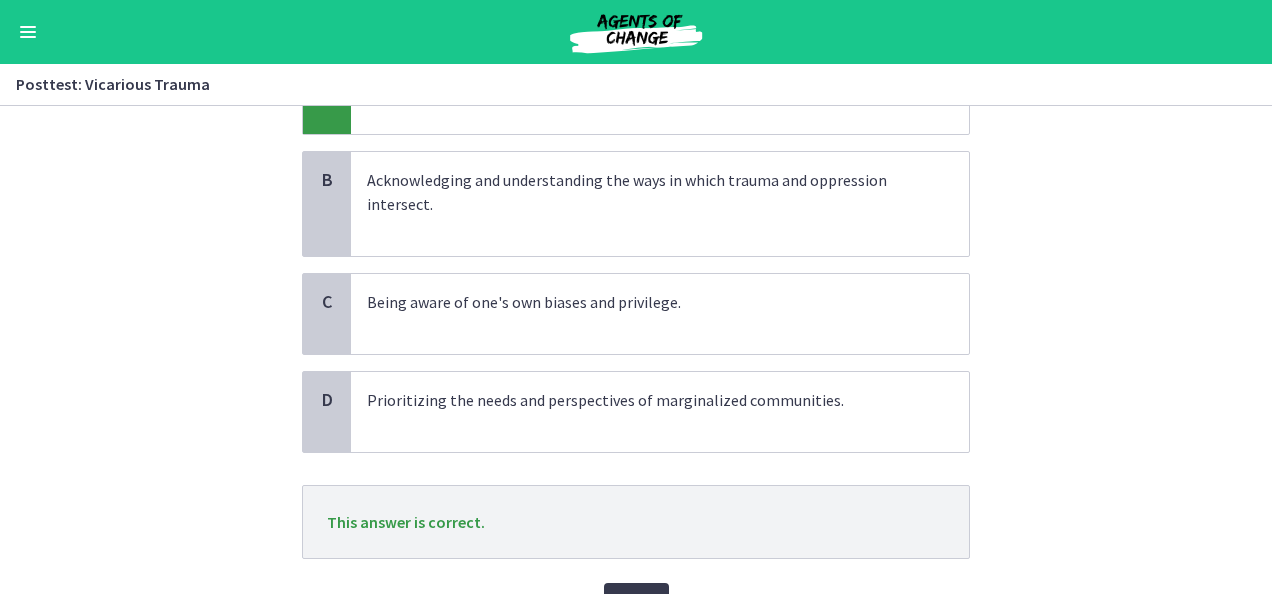 scroll, scrollTop: 360, scrollLeft: 0, axis: vertical 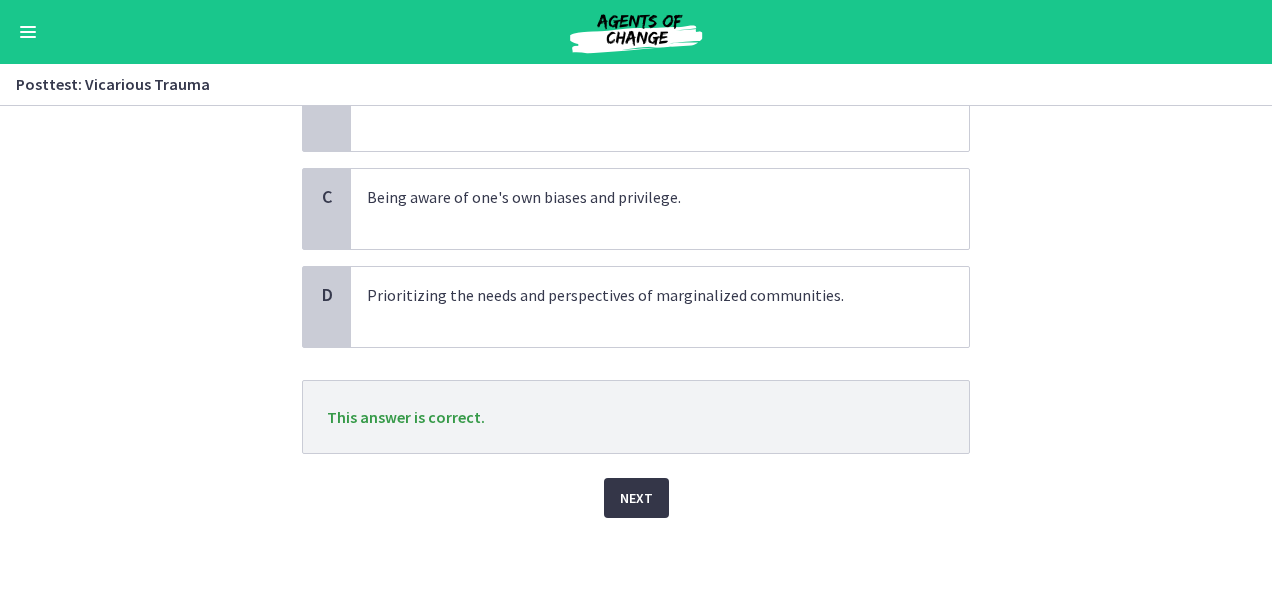 click on "Next" at bounding box center (636, 498) 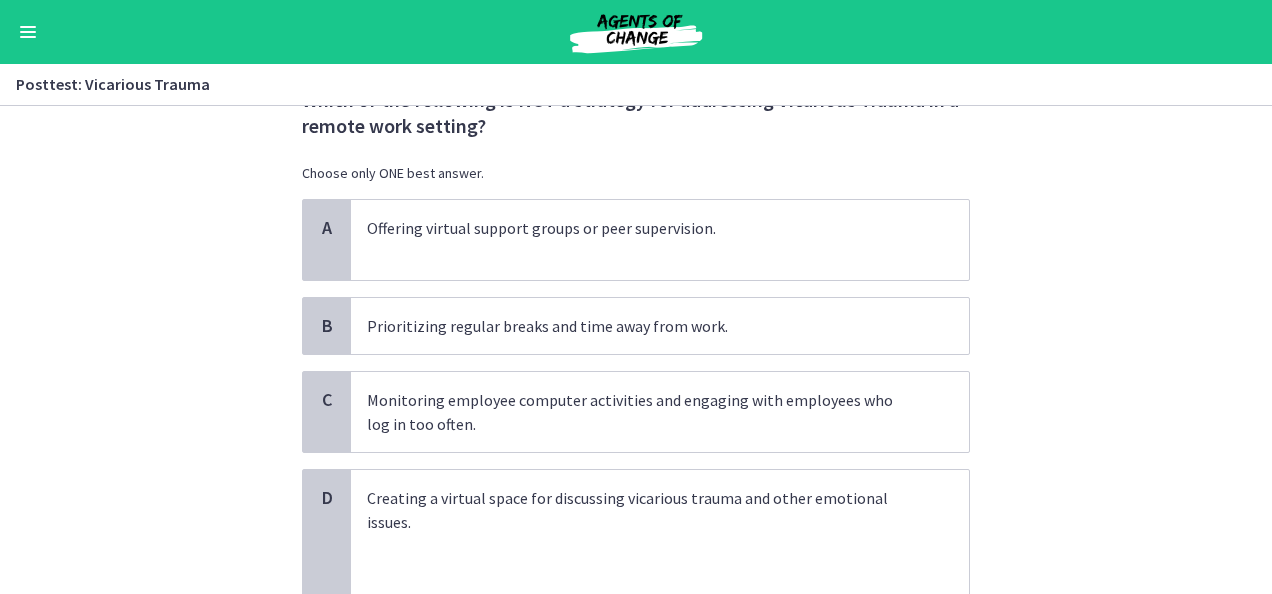 scroll, scrollTop: 0, scrollLeft: 0, axis: both 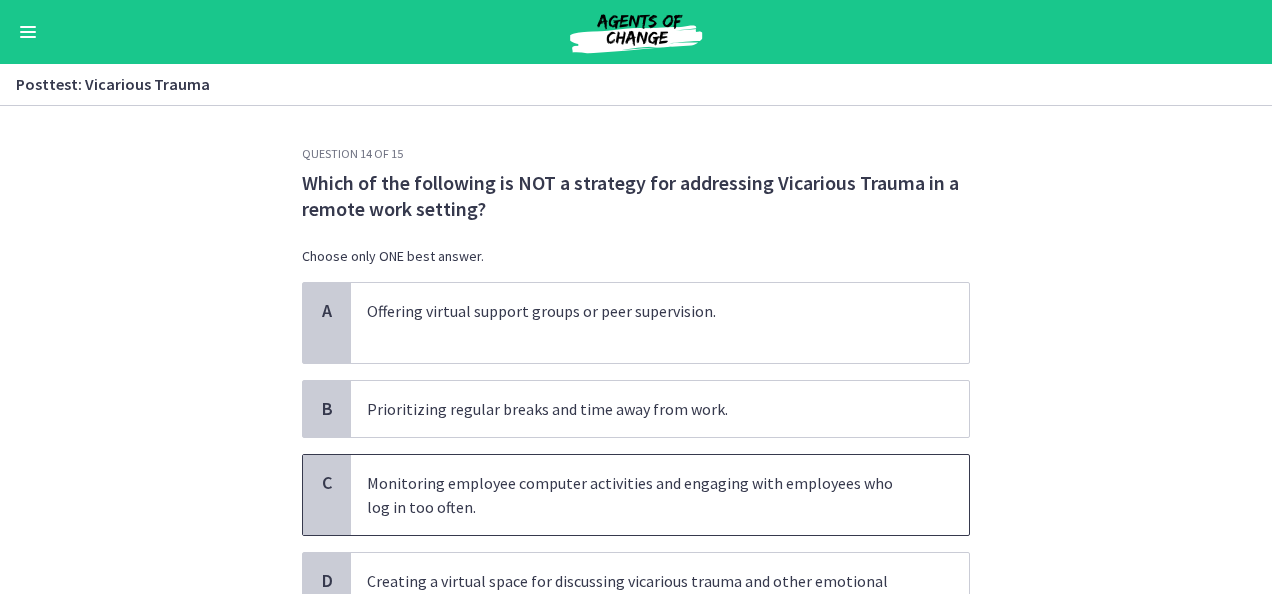 drag, startPoint x: 508, startPoint y: 499, endPoint x: 582, endPoint y: 455, distance: 86.09297 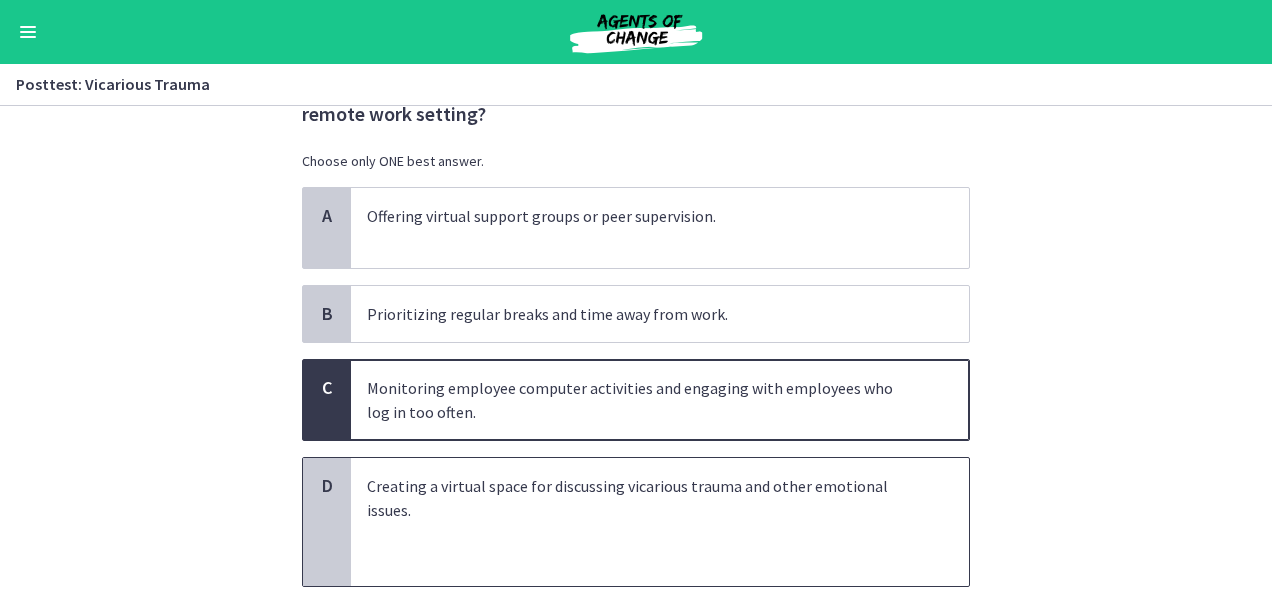 scroll, scrollTop: 229, scrollLeft: 0, axis: vertical 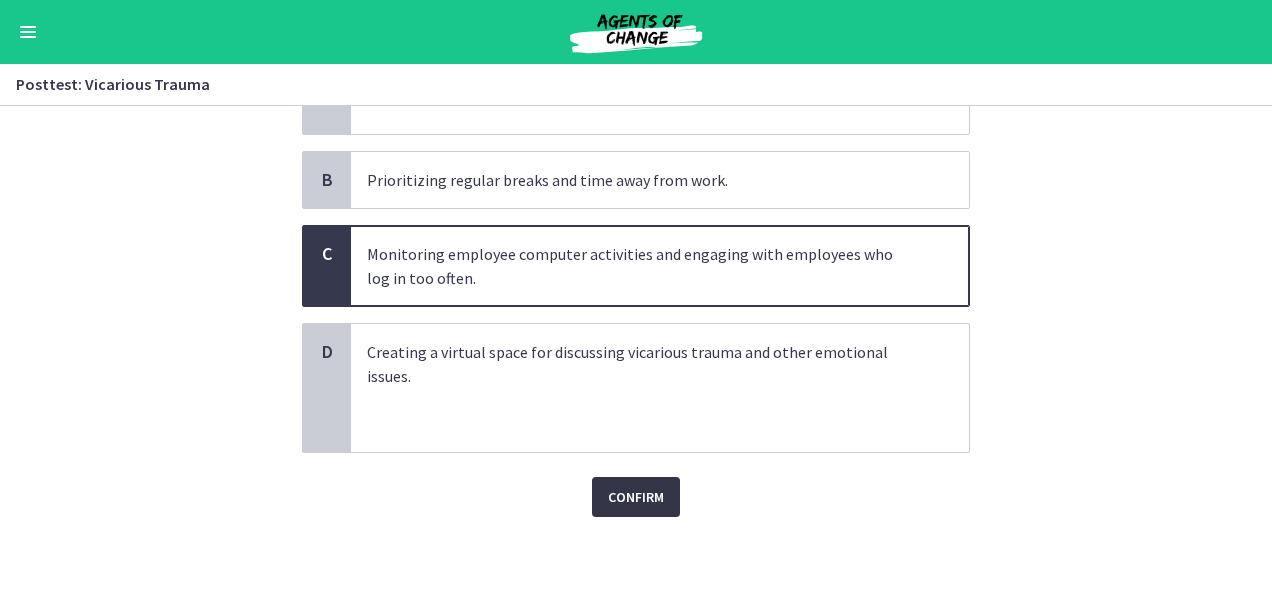 click on "Confirm" at bounding box center [636, 497] 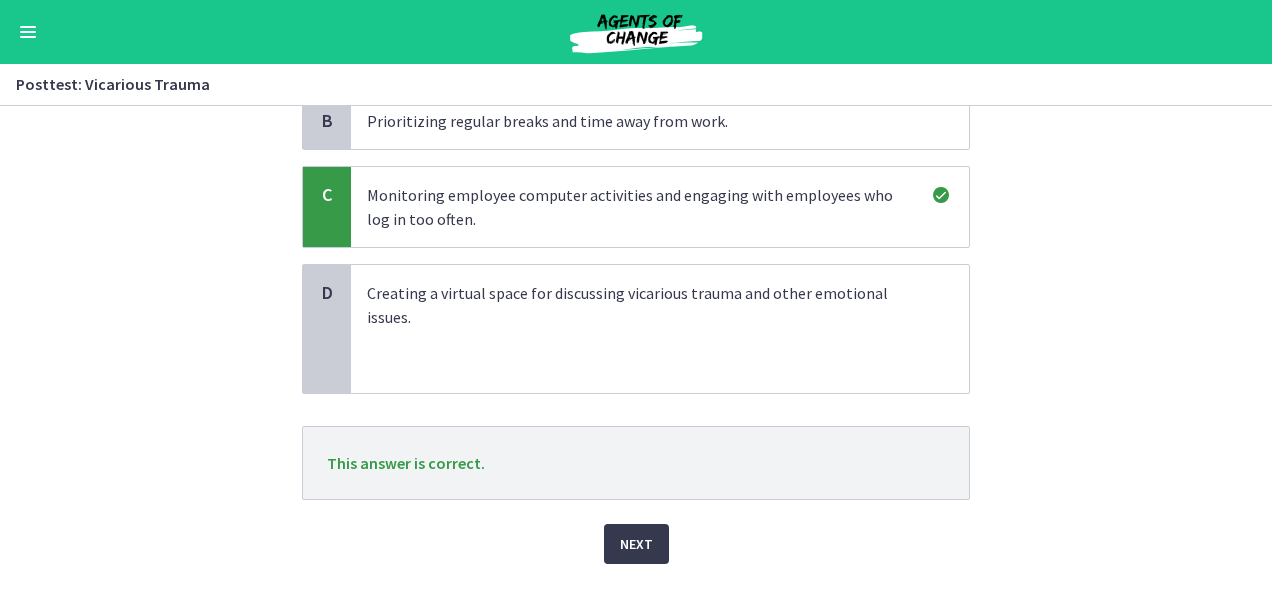 scroll, scrollTop: 334, scrollLeft: 0, axis: vertical 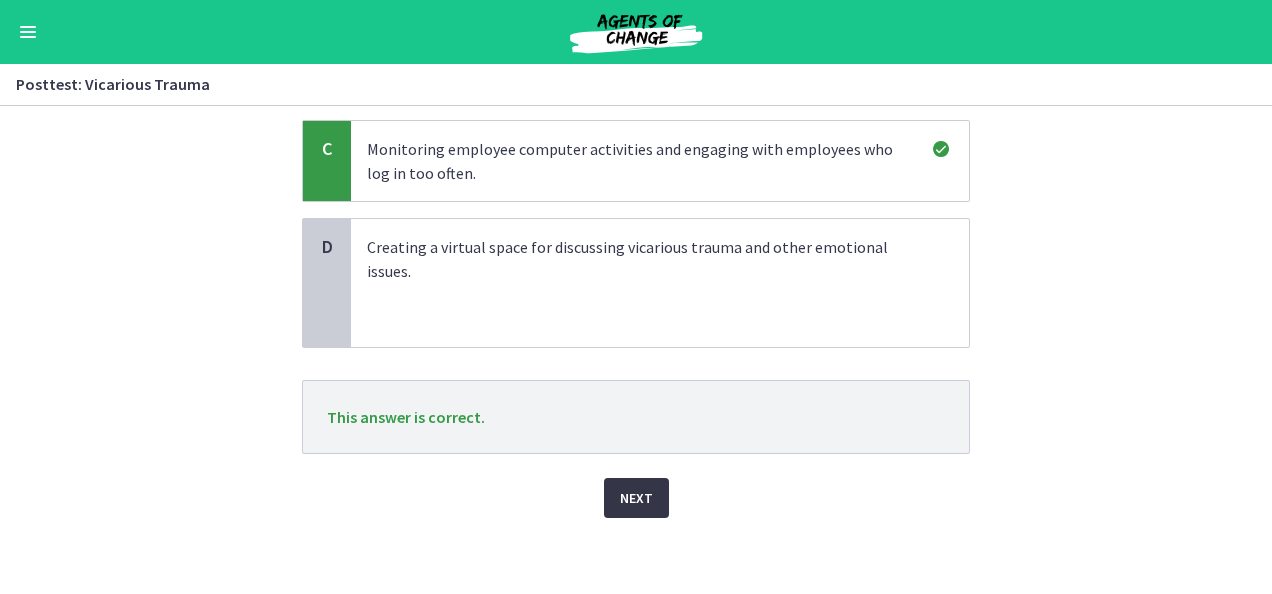 click on "Next" at bounding box center [636, 498] 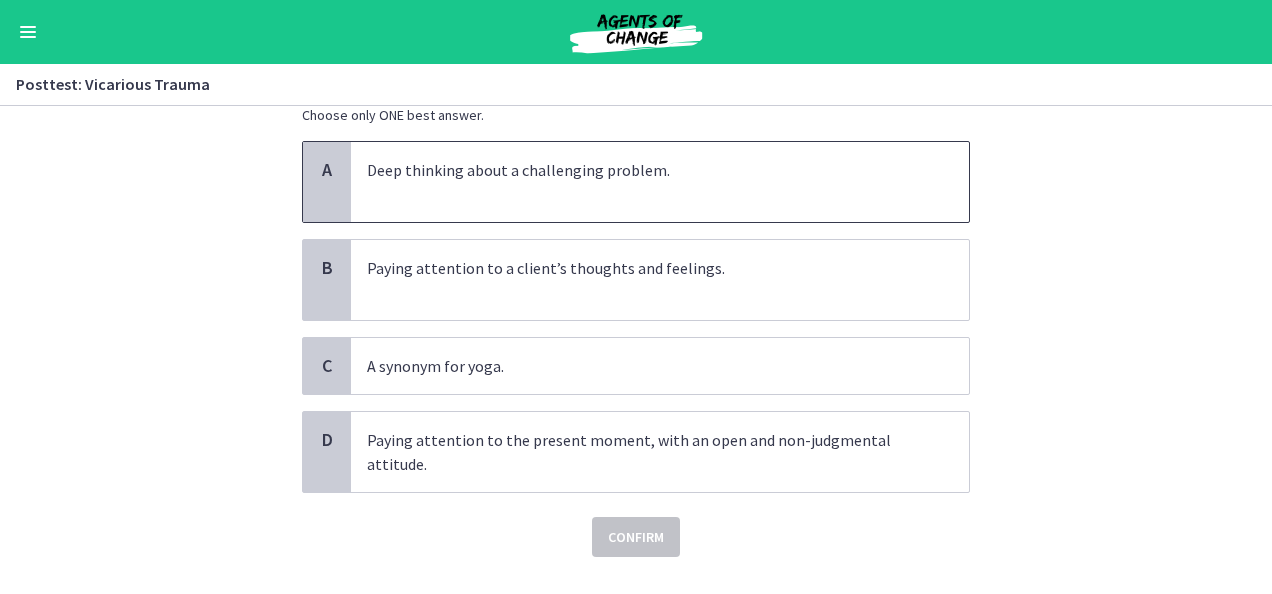 scroll, scrollTop: 181, scrollLeft: 0, axis: vertical 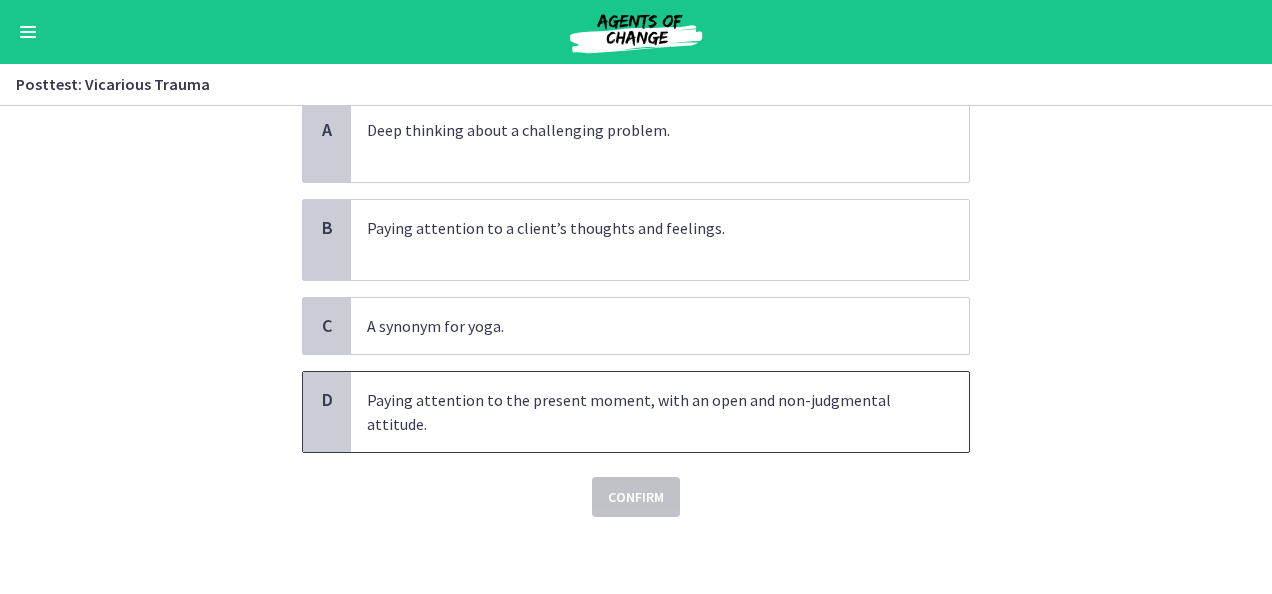 click on "Paying attention to the present moment, with an open and non-judgmental attitude." at bounding box center (640, 412) 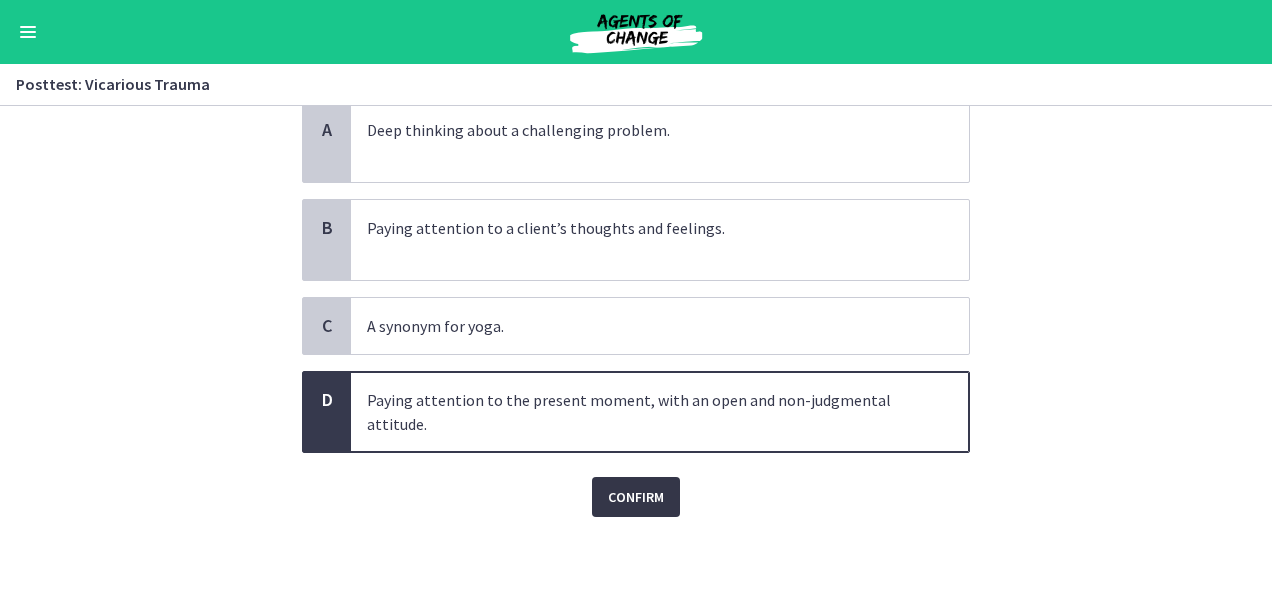 click on "Confirm" at bounding box center [636, 497] 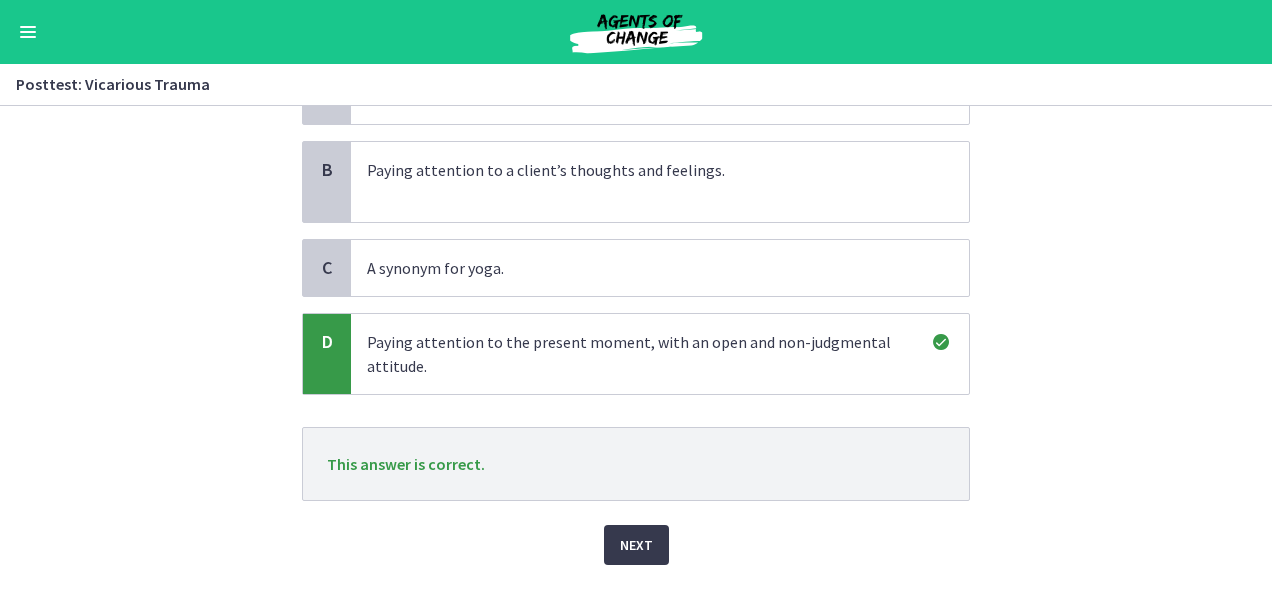 scroll, scrollTop: 286, scrollLeft: 0, axis: vertical 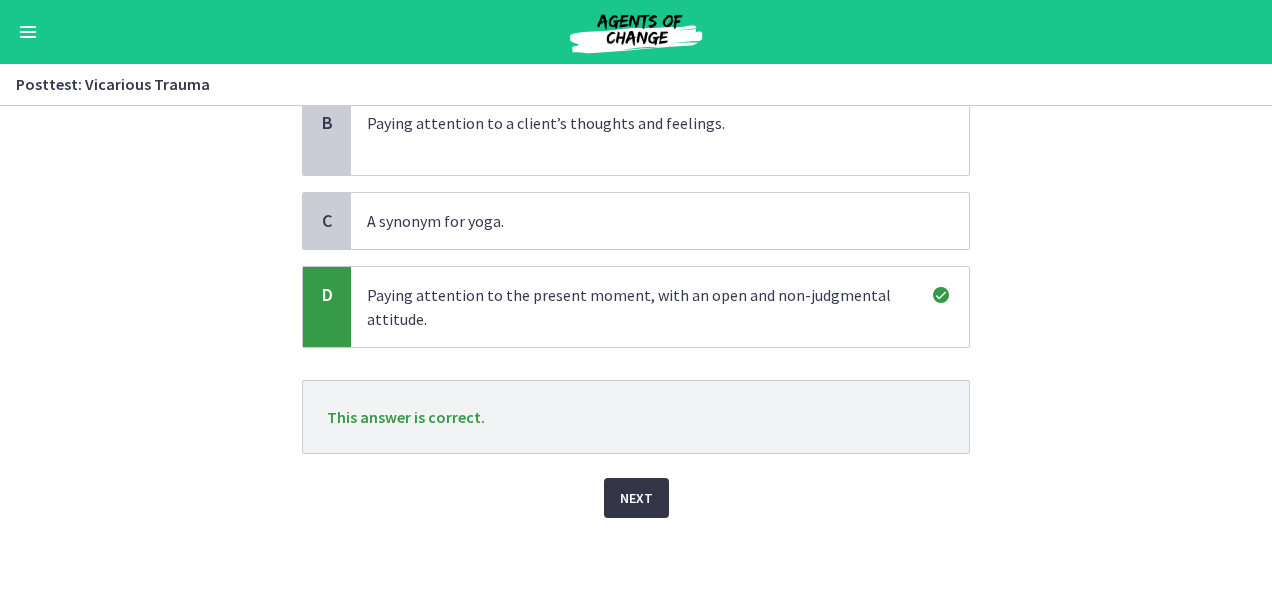 click on "Next" at bounding box center (636, 498) 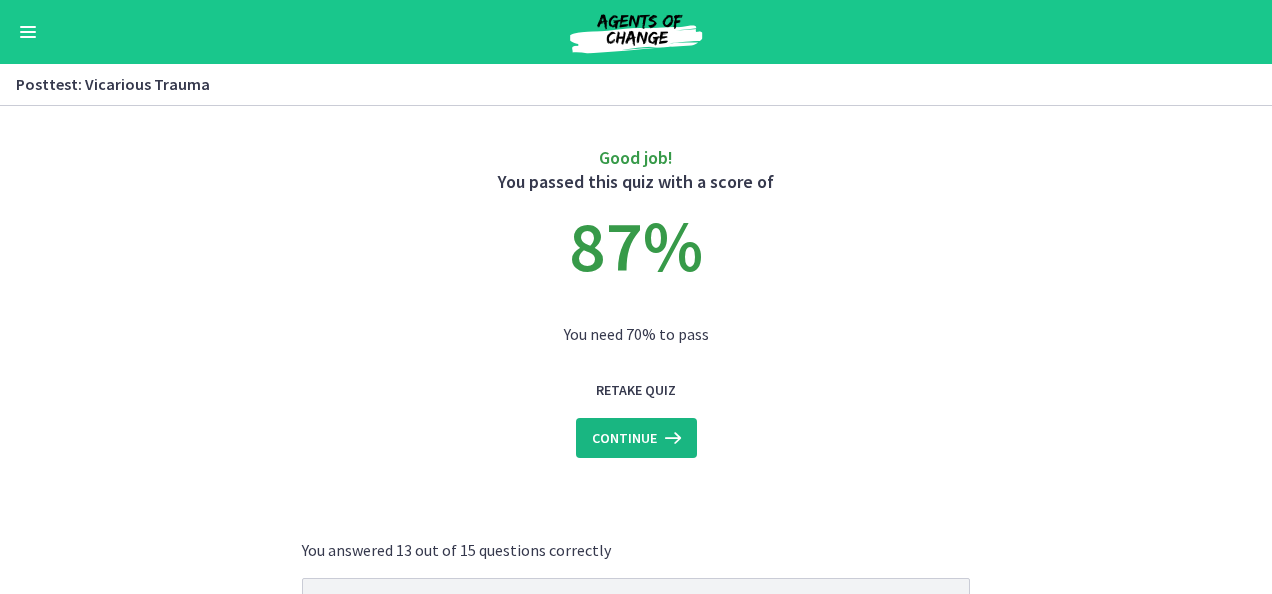 click on "Continue" at bounding box center [624, 438] 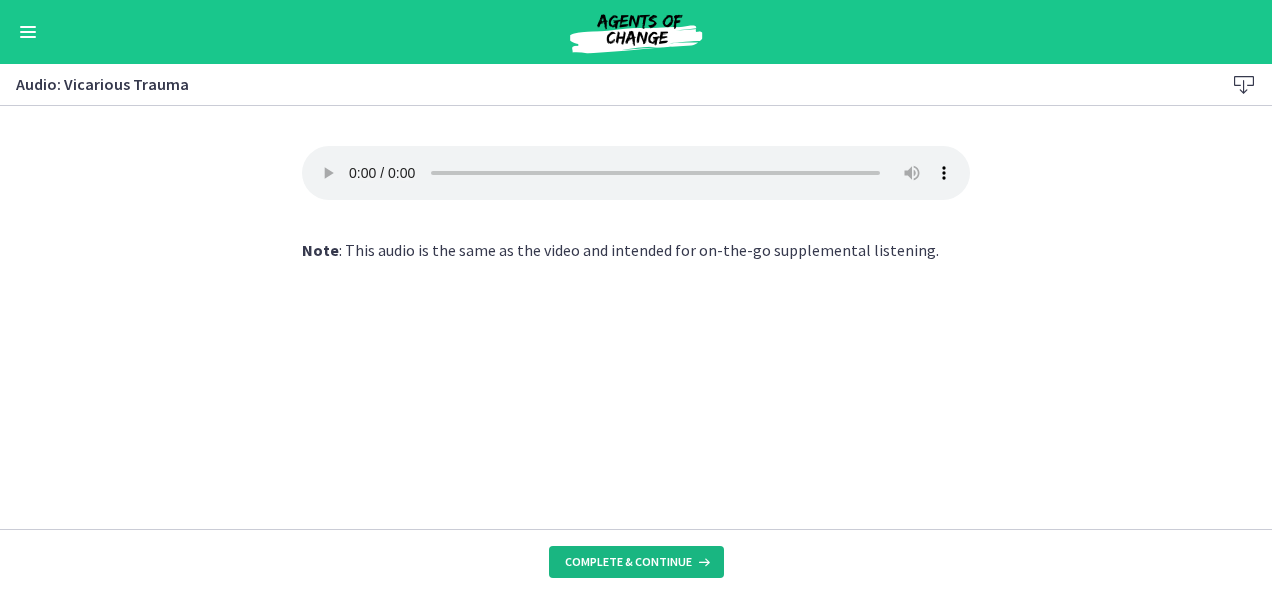 click on "Complete & continue" at bounding box center (628, 562) 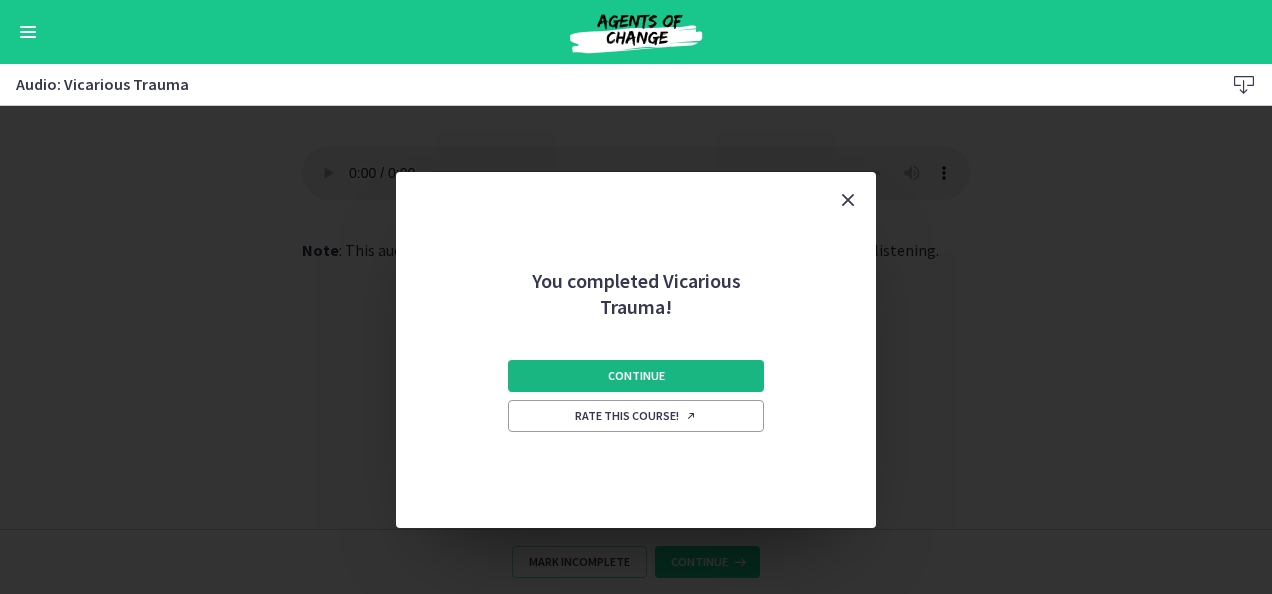click on "Continue" at bounding box center (636, 376) 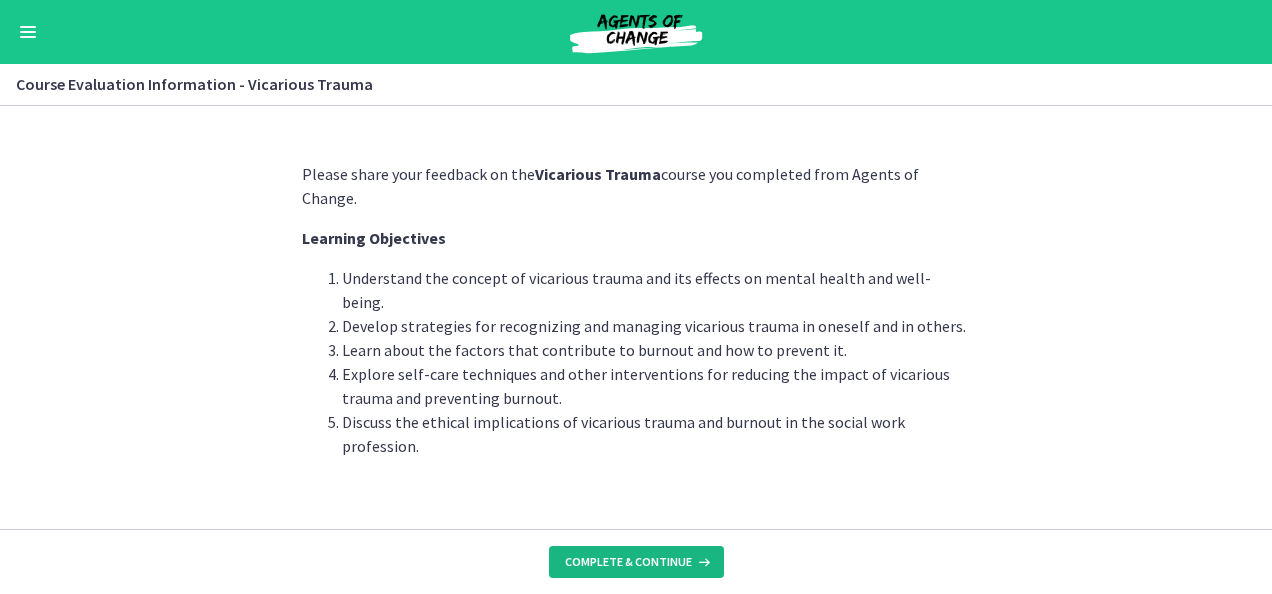 click on "Complete & continue" at bounding box center [628, 562] 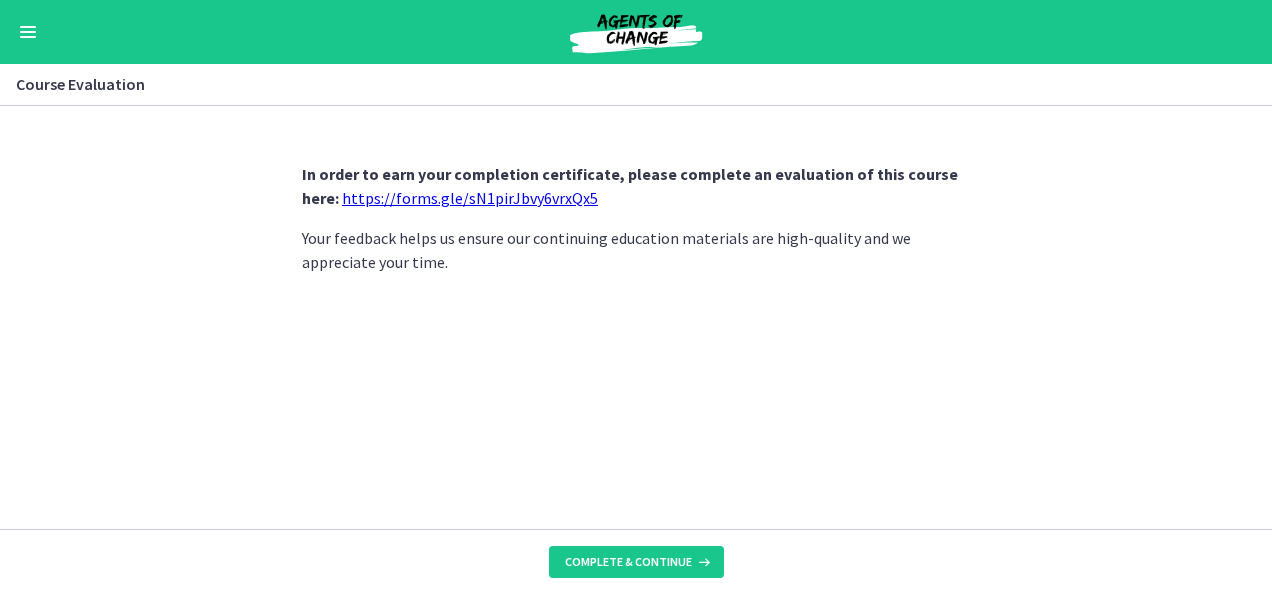 click on "https://forms.gle/sN1pirJbvy6vrxQx5" at bounding box center (470, 198) 